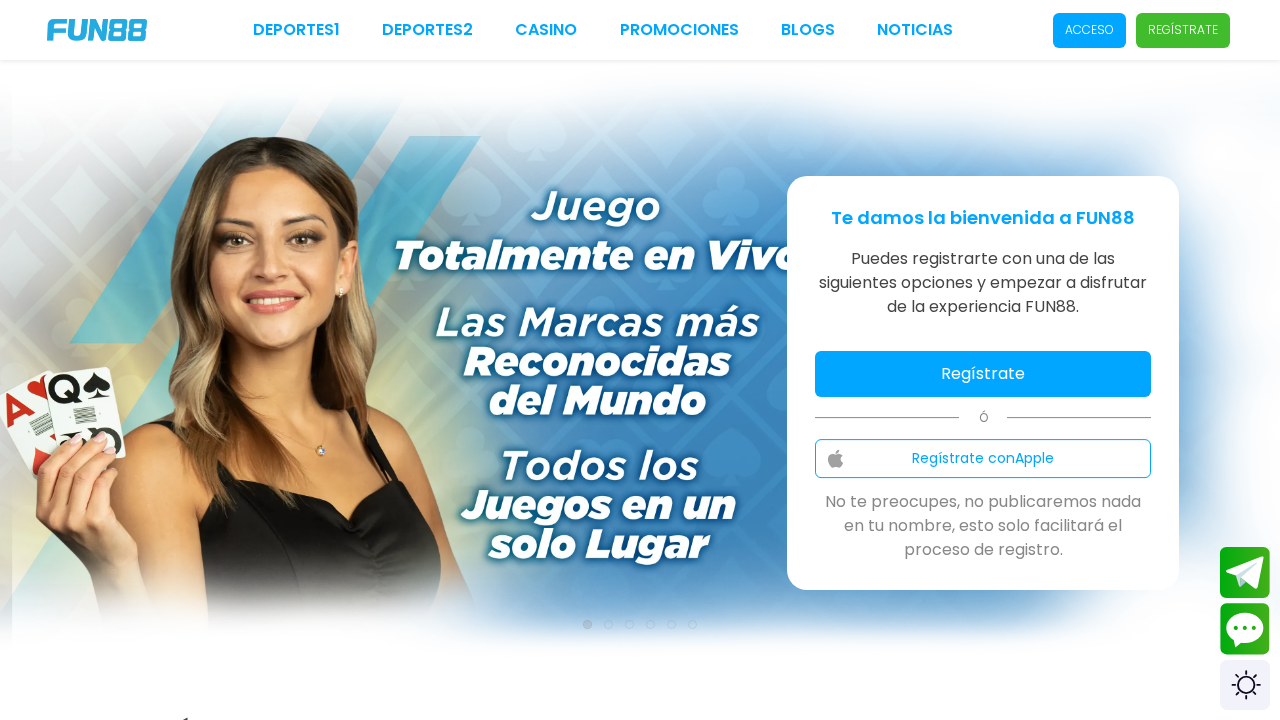 scroll, scrollTop: 0, scrollLeft: 0, axis: both 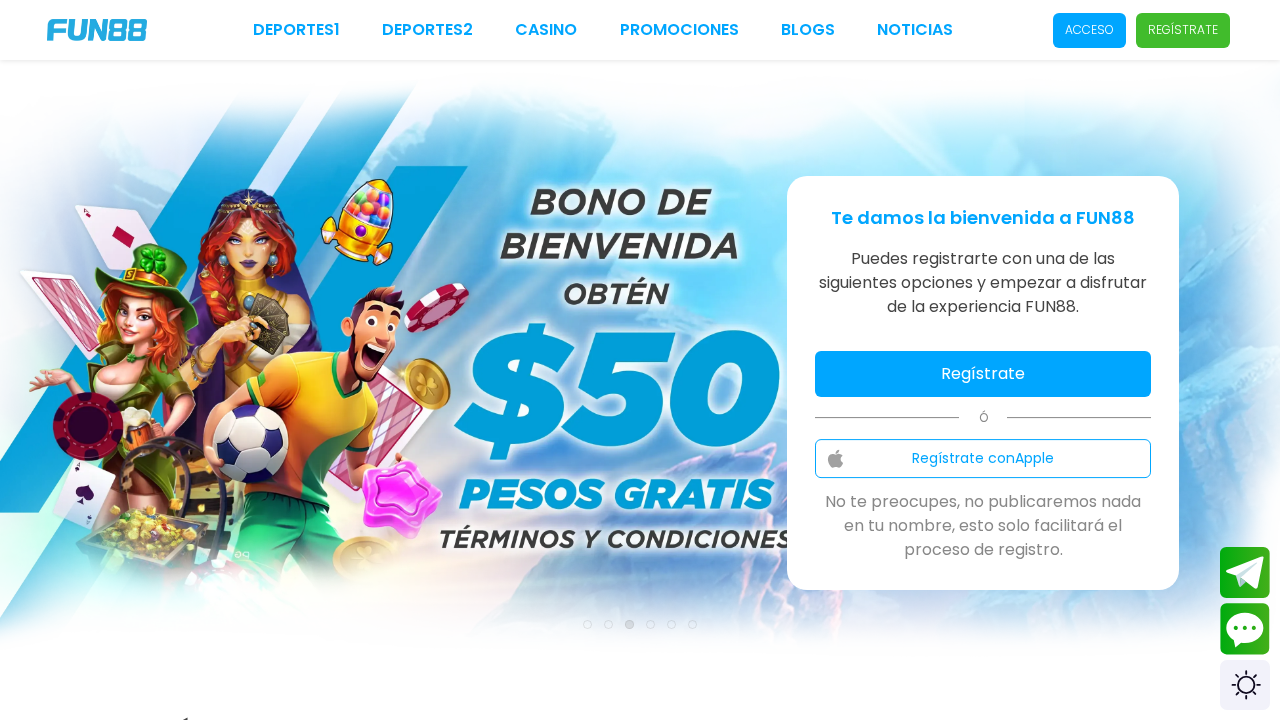 click on "Regístrate" at bounding box center [983, 374] 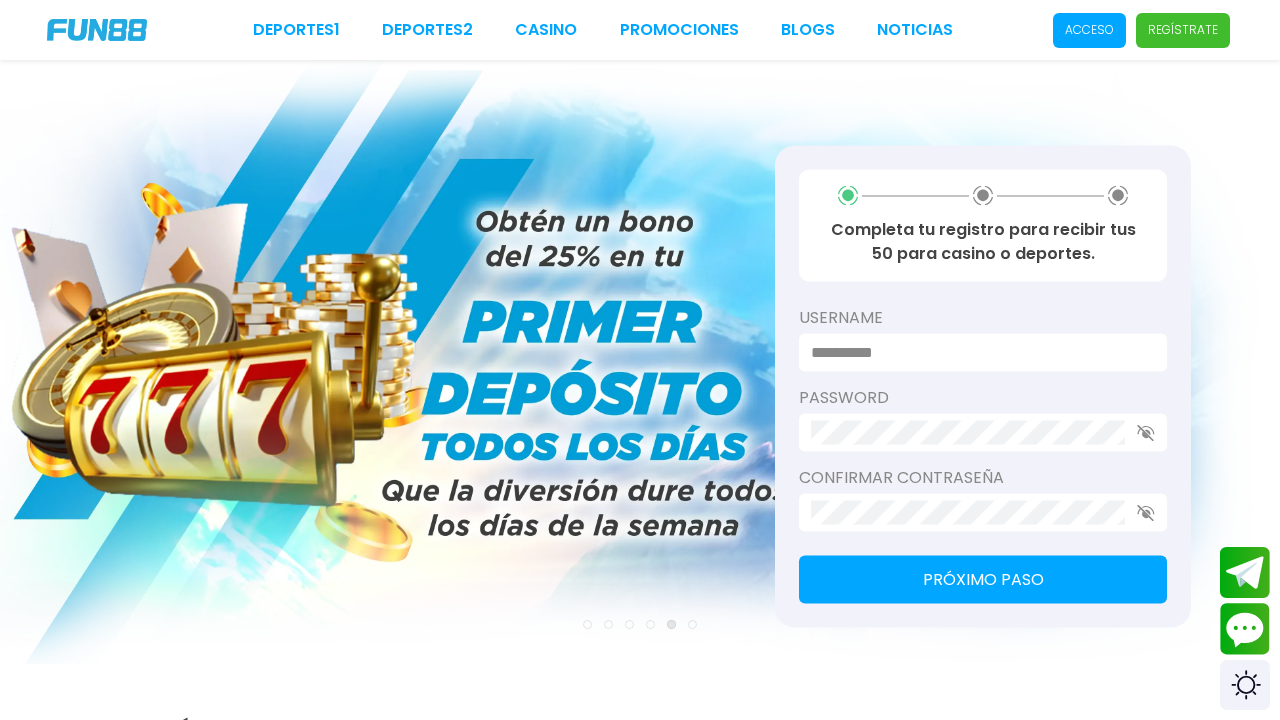 click at bounding box center [977, 353] 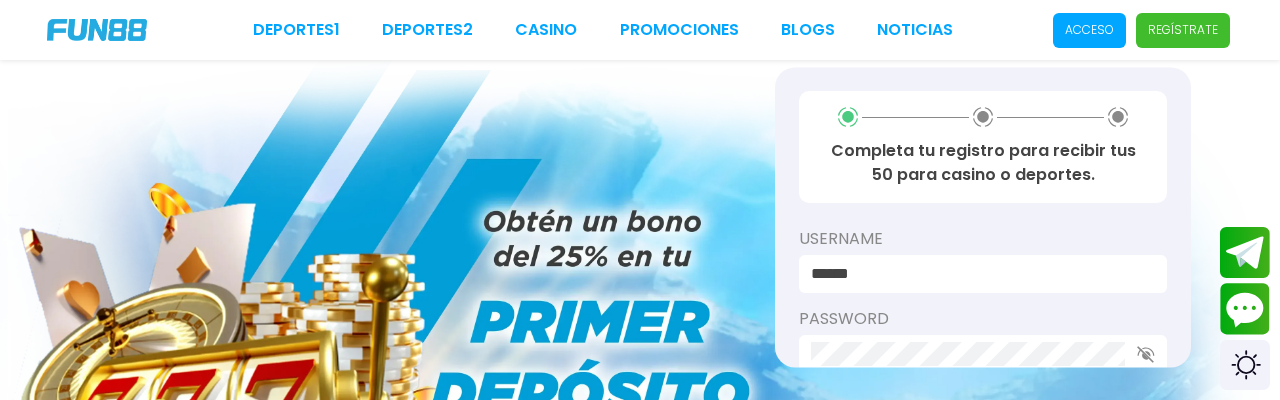 type on "******" 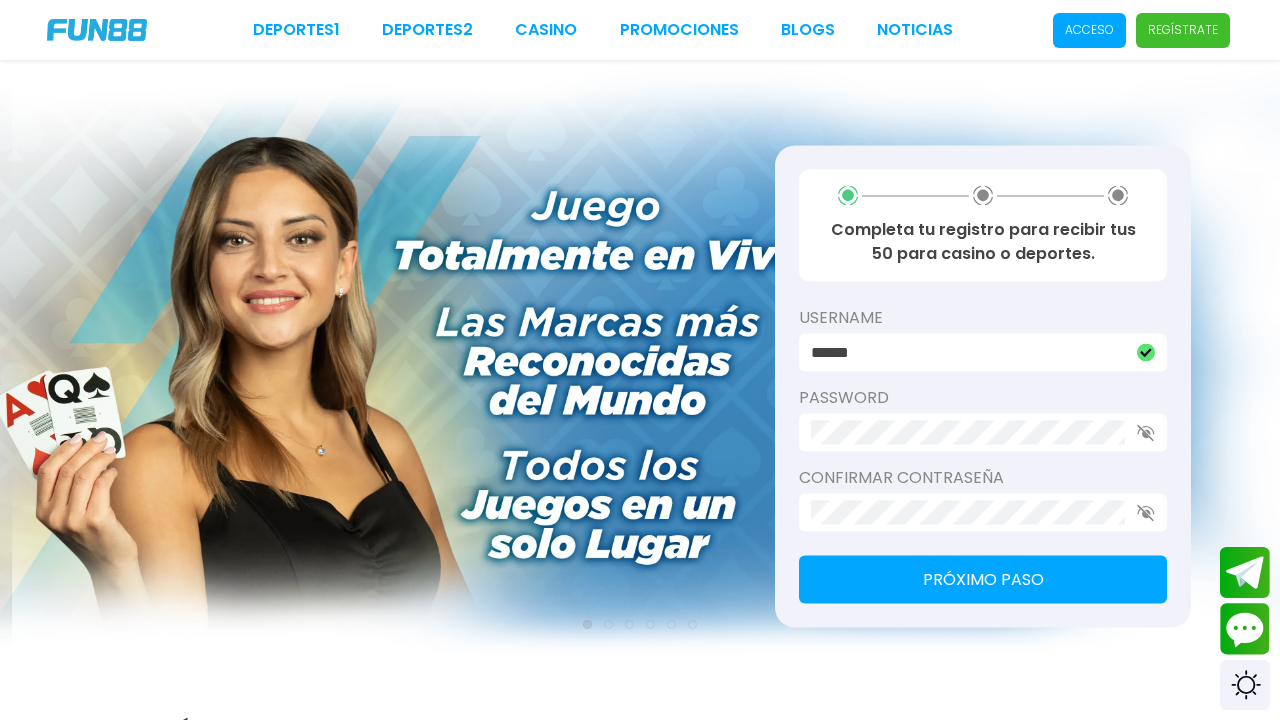 click 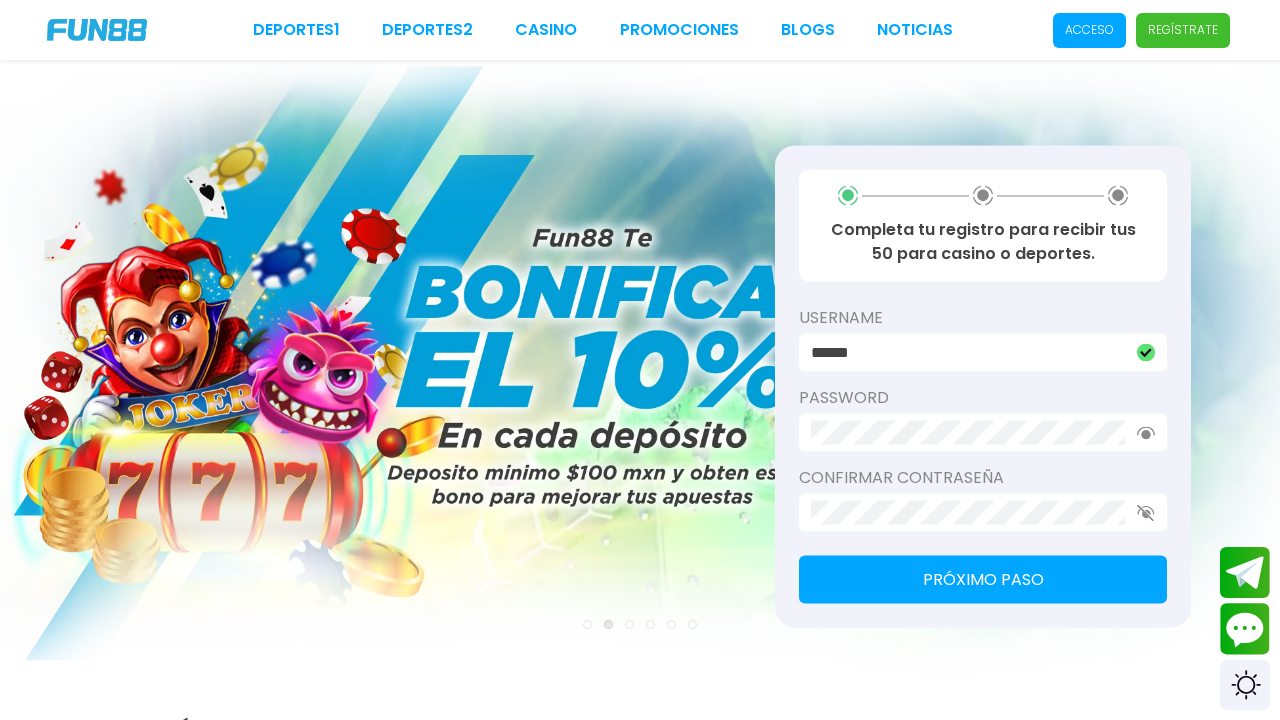 click 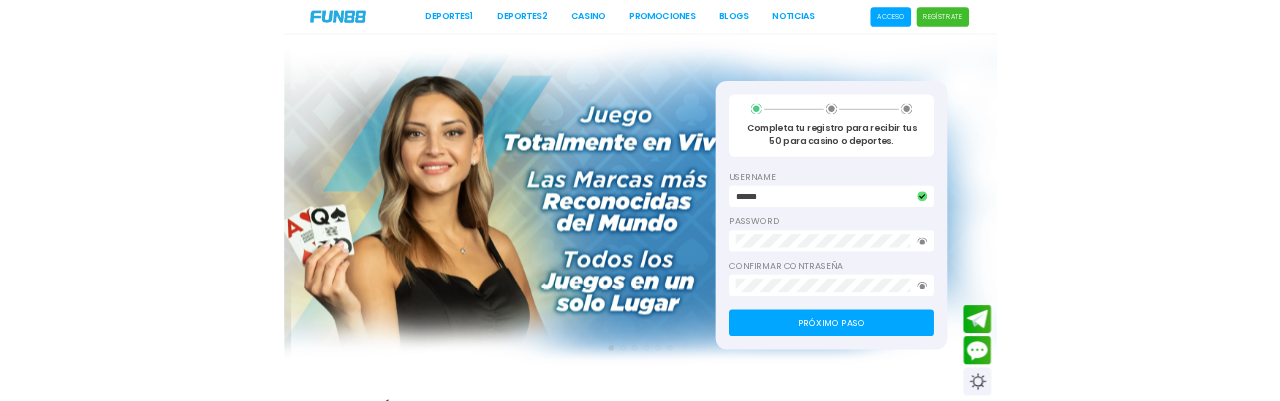 scroll, scrollTop: 0, scrollLeft: 0, axis: both 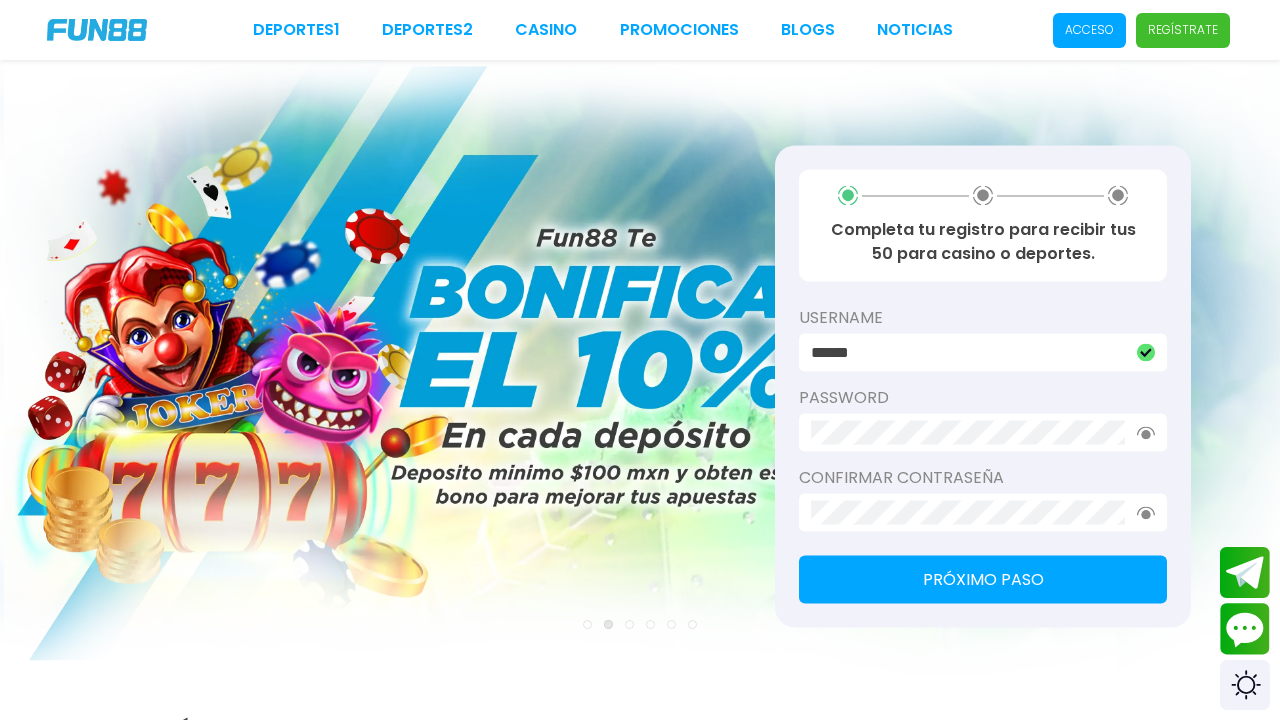click on "Próximo paso" at bounding box center (983, 580) 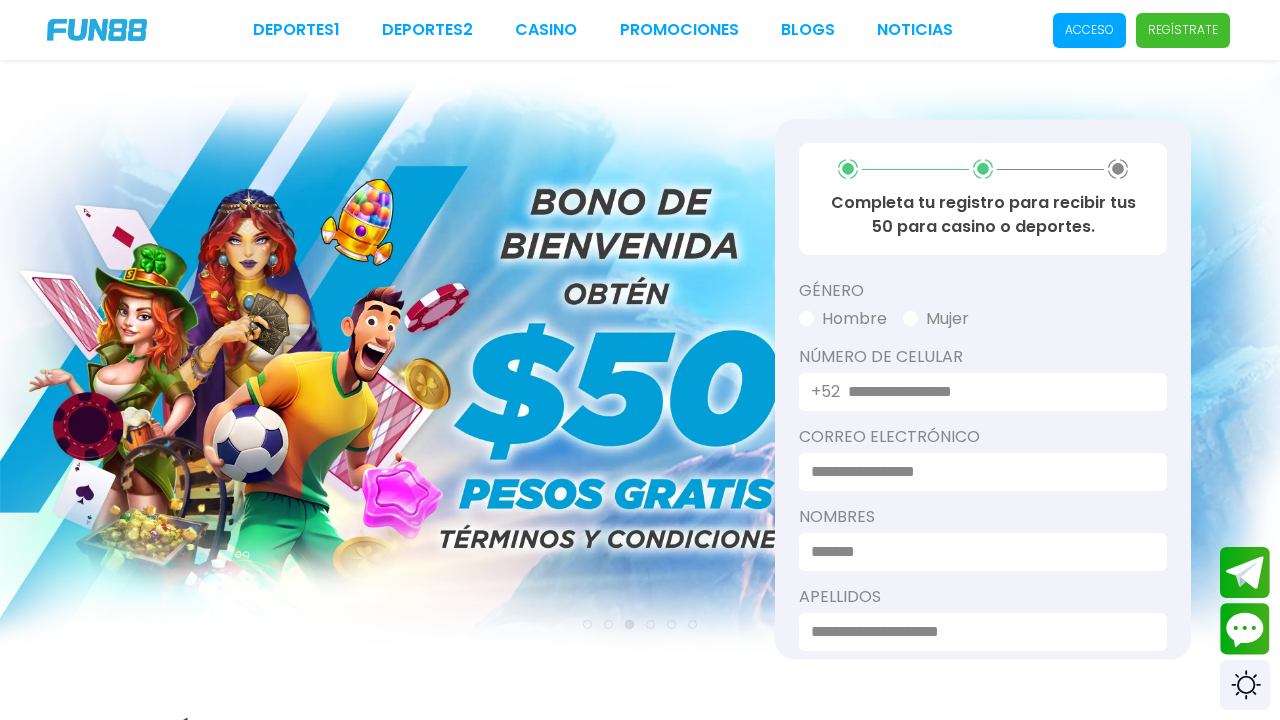 click on "Hombre" at bounding box center [843, 319] 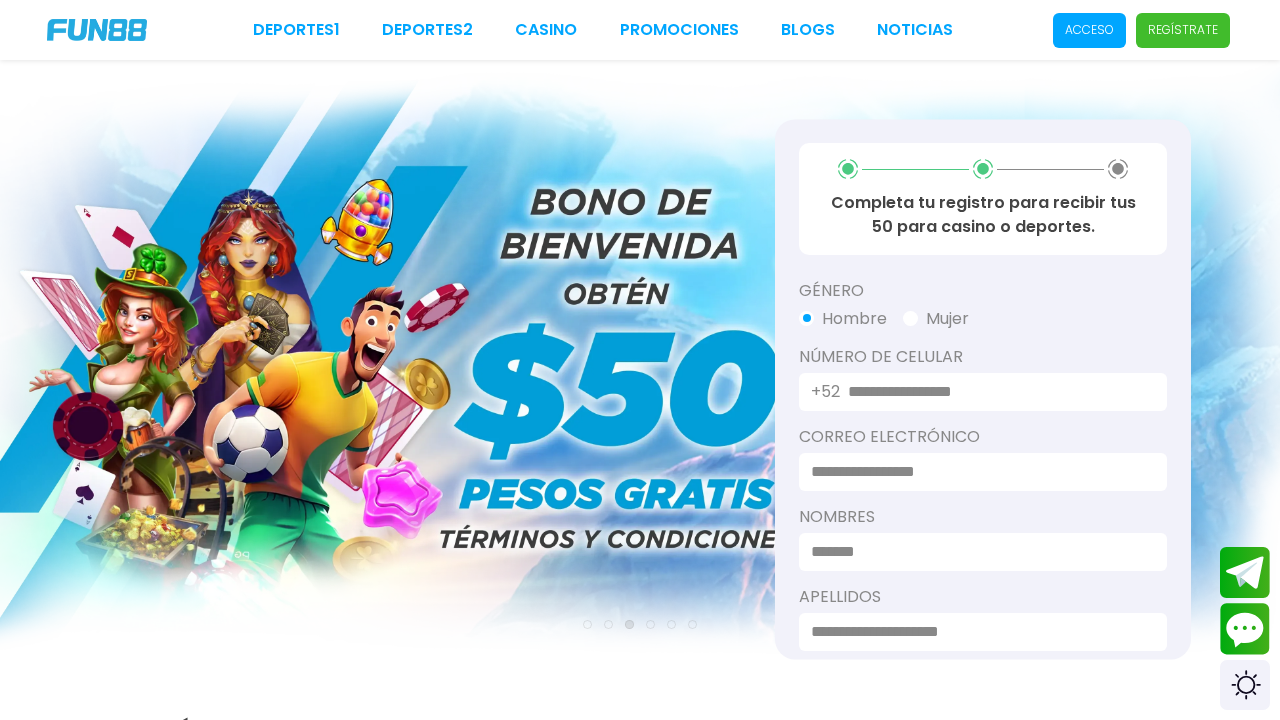 click on "+52" at bounding box center [825, 392] 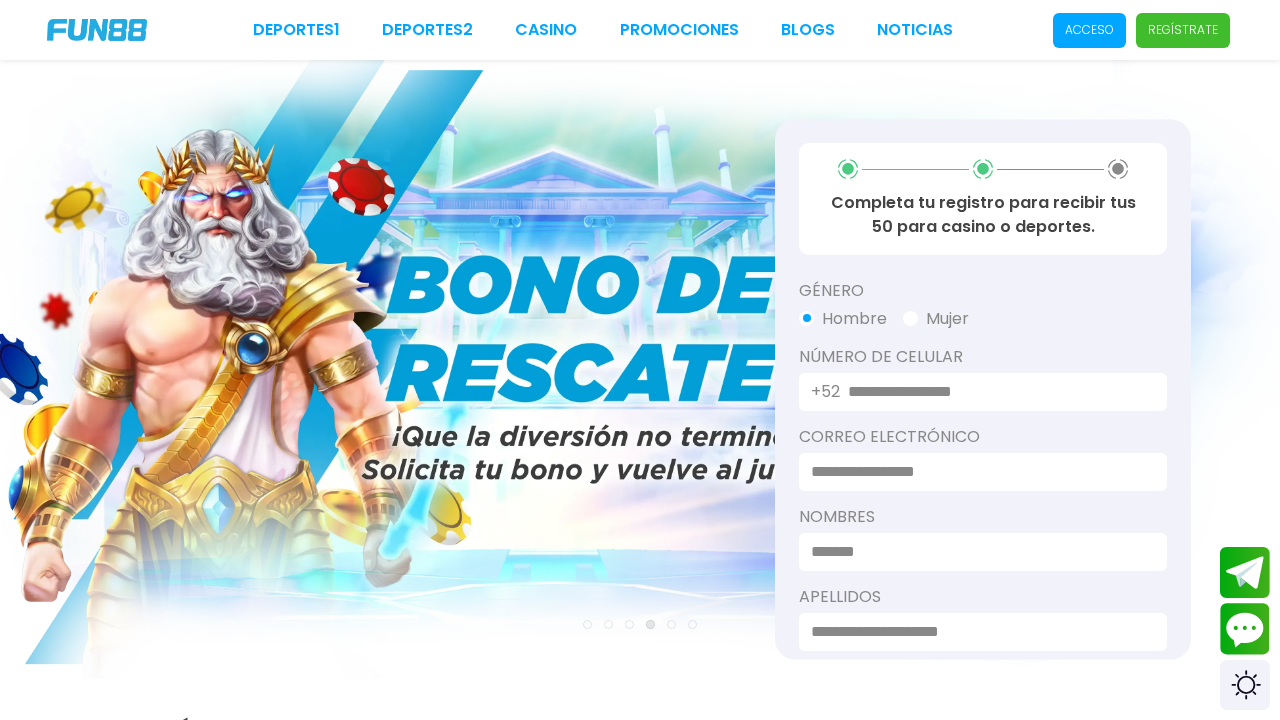 click at bounding box center [995, 392] 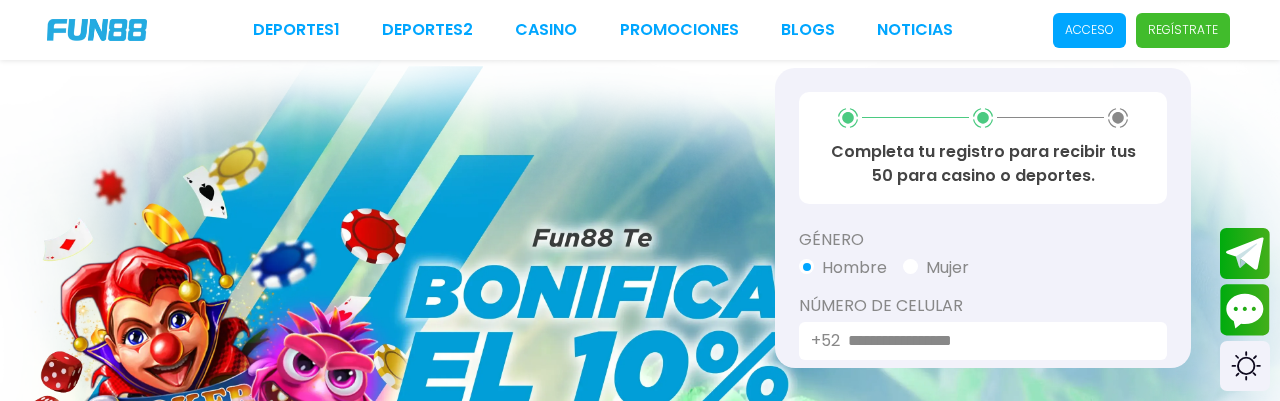 type on "**********" 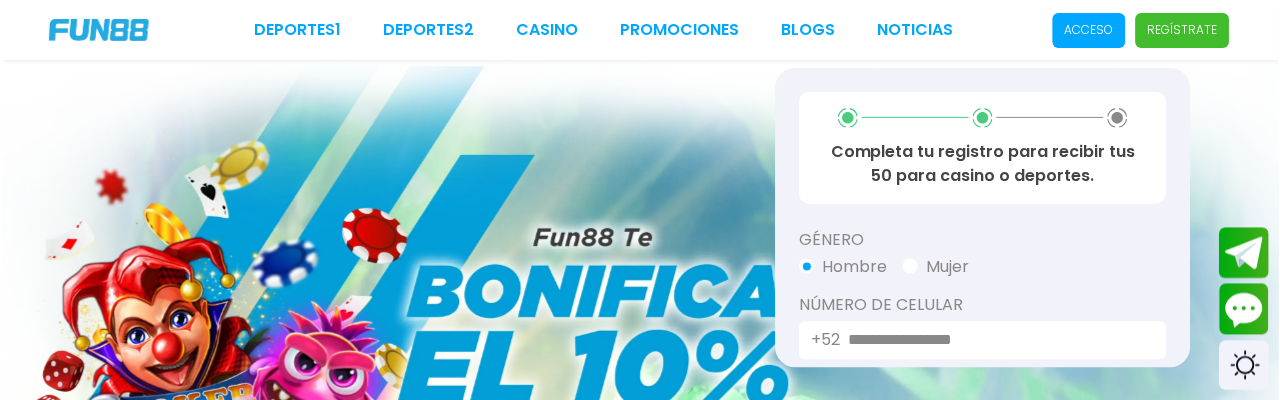 scroll, scrollTop: 202, scrollLeft: 0, axis: vertical 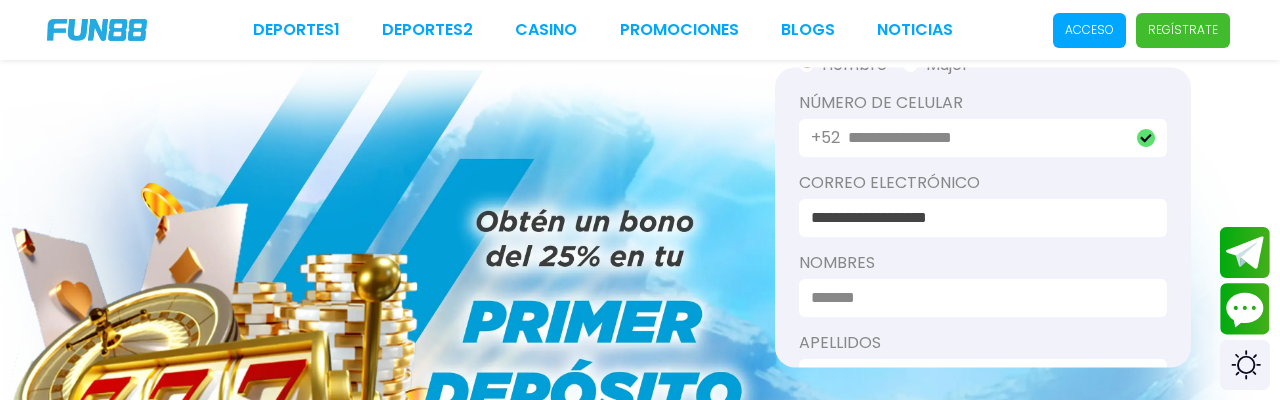 type on "**********" 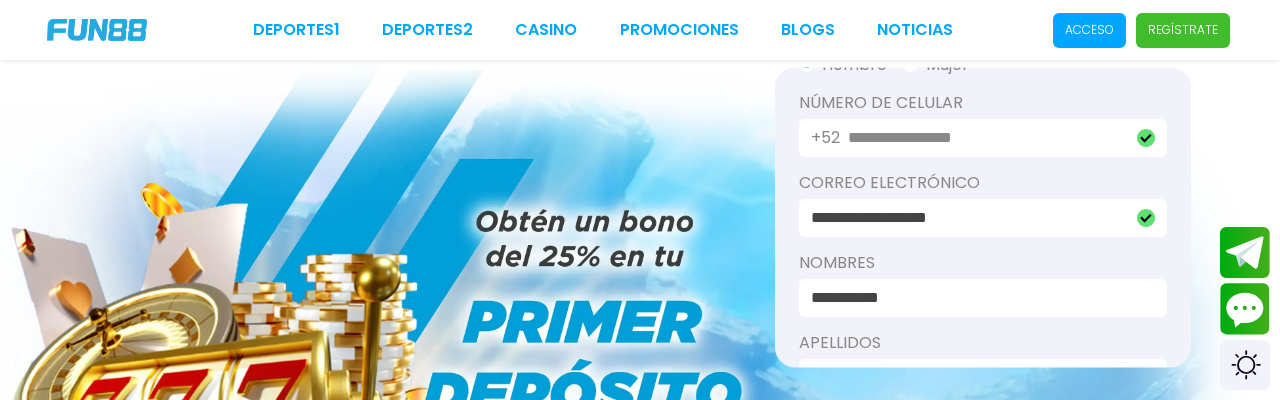 type on "**********" 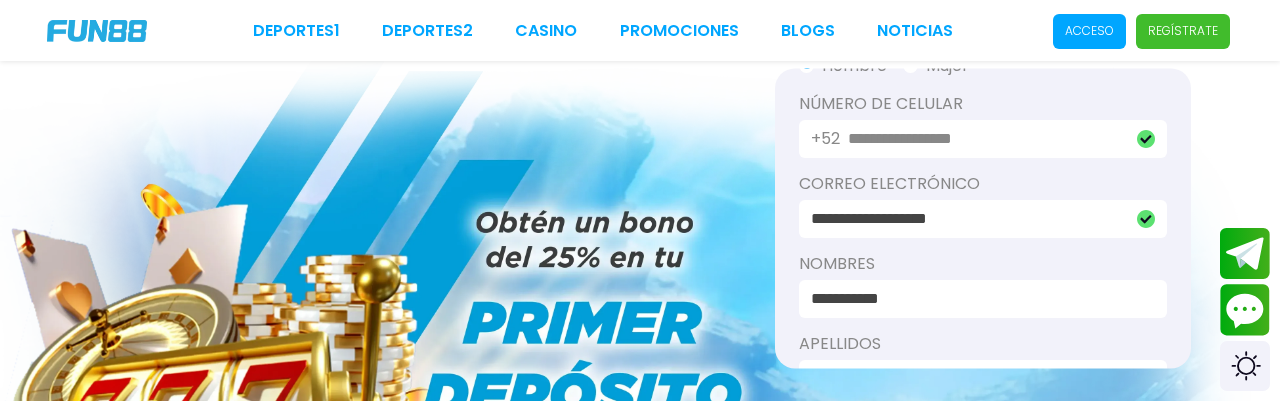 scroll, scrollTop: 225, scrollLeft: 0, axis: vertical 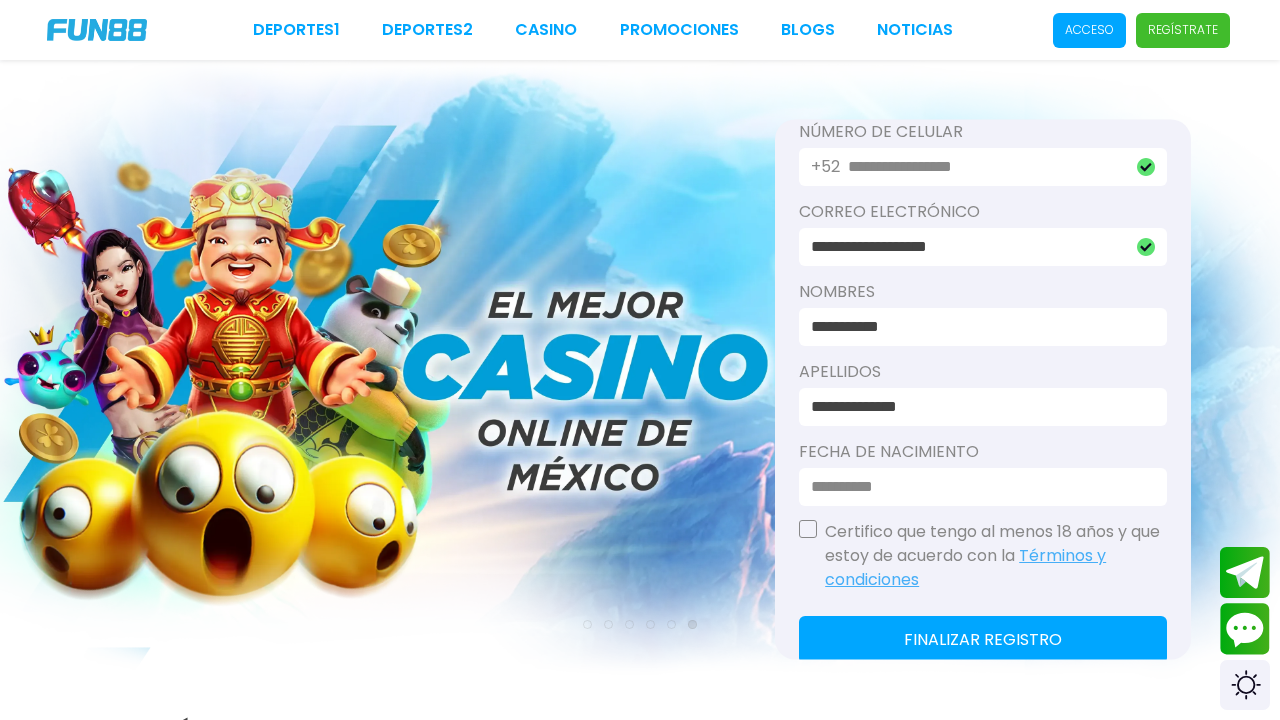 type on "**********" 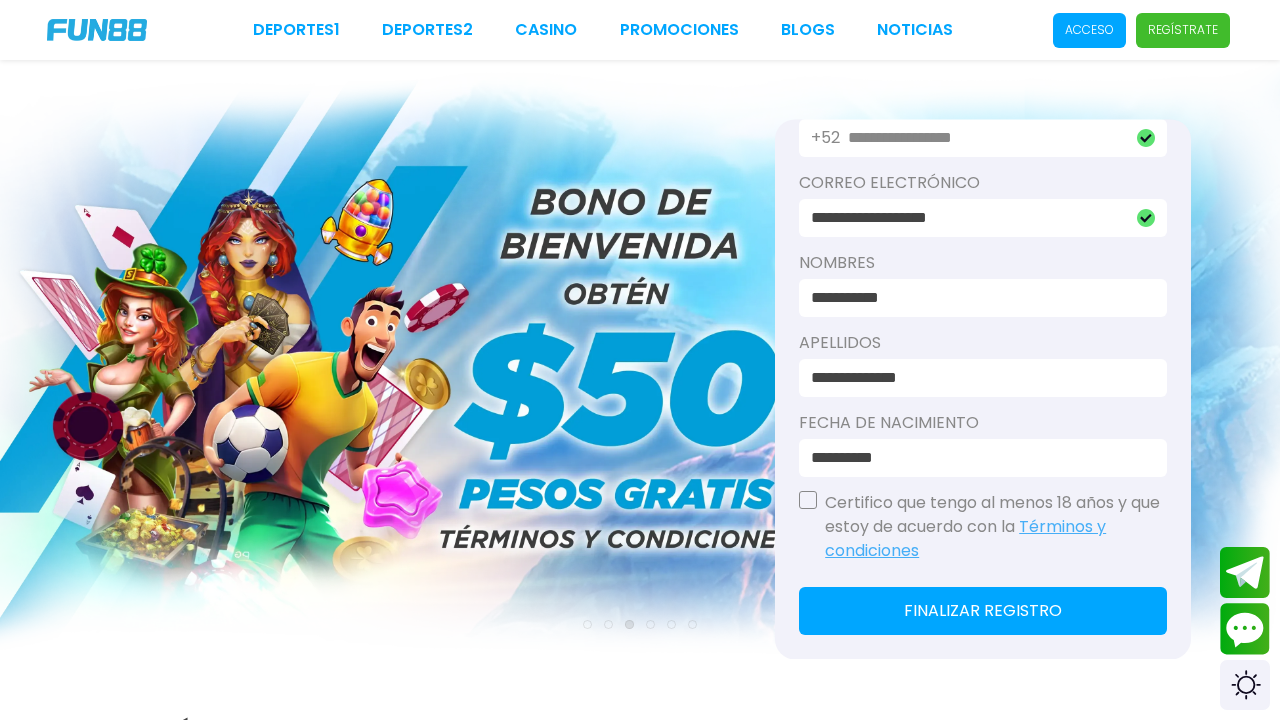 scroll, scrollTop: 254, scrollLeft: 0, axis: vertical 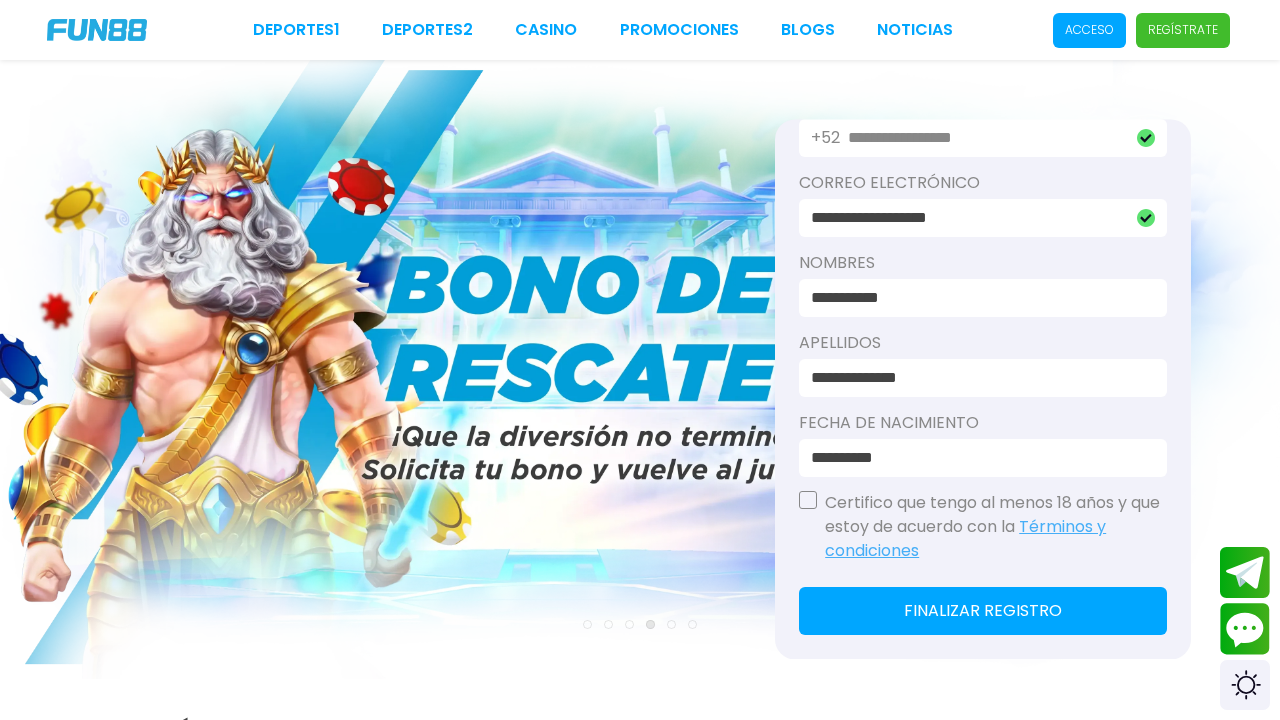 type on "**********" 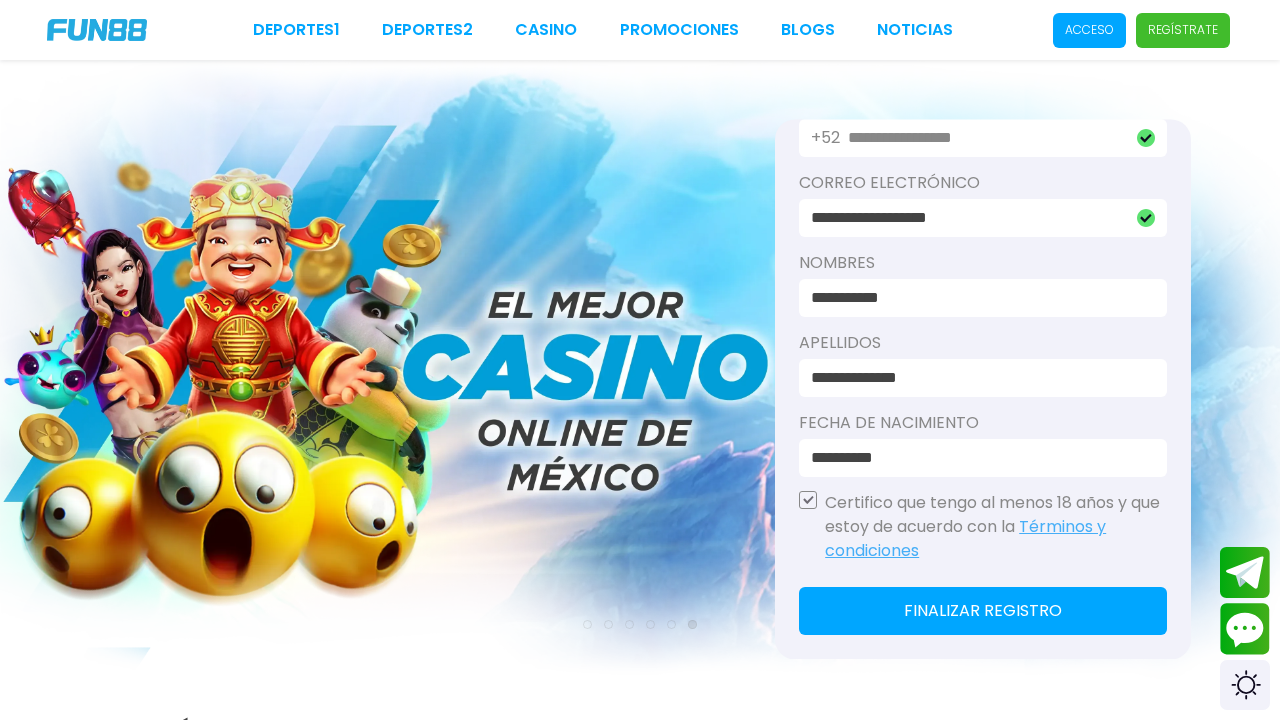 click on "Finalizar registro" 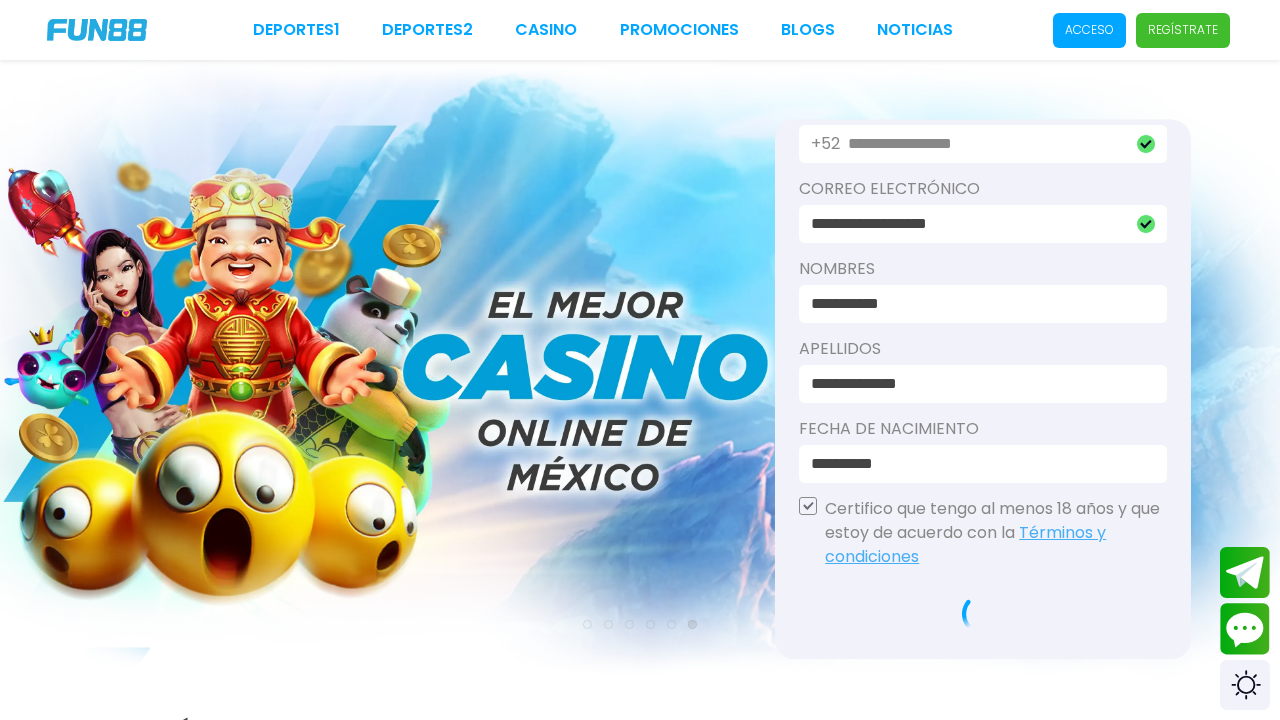 scroll, scrollTop: 248, scrollLeft: 0, axis: vertical 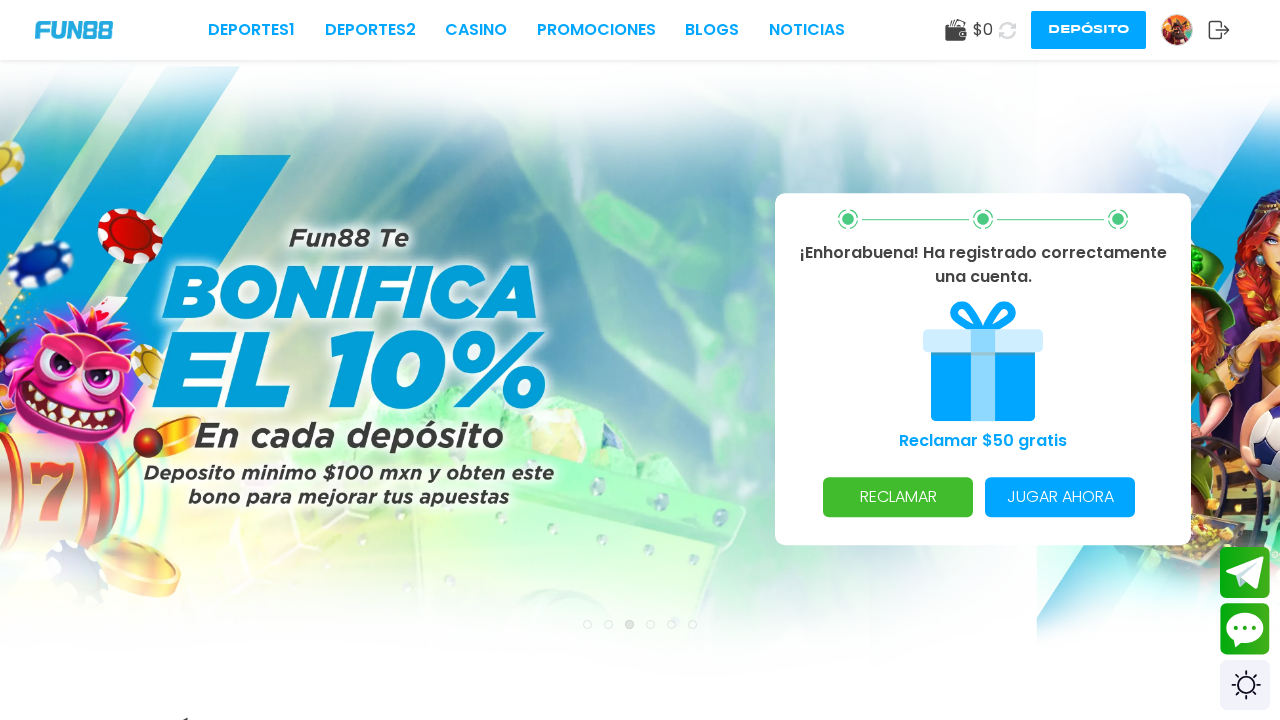 click on "RECLAMAR" at bounding box center [898, 497] 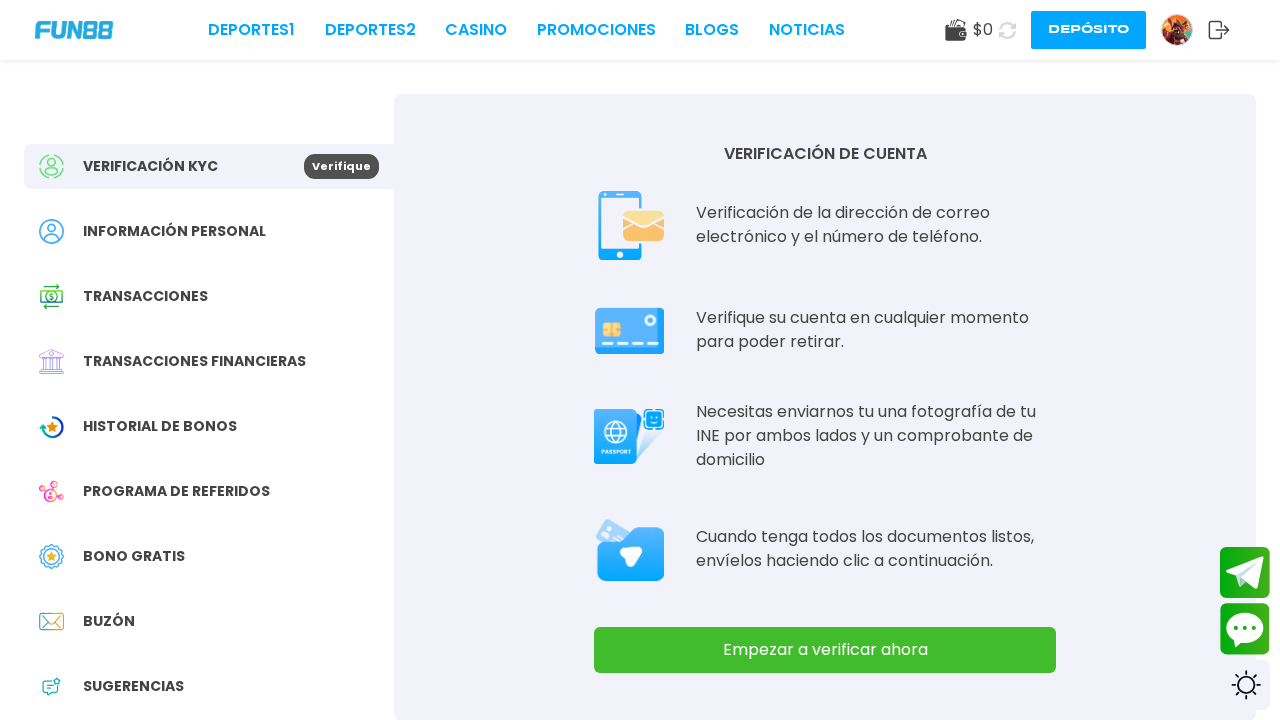 scroll, scrollTop: 30, scrollLeft: 0, axis: vertical 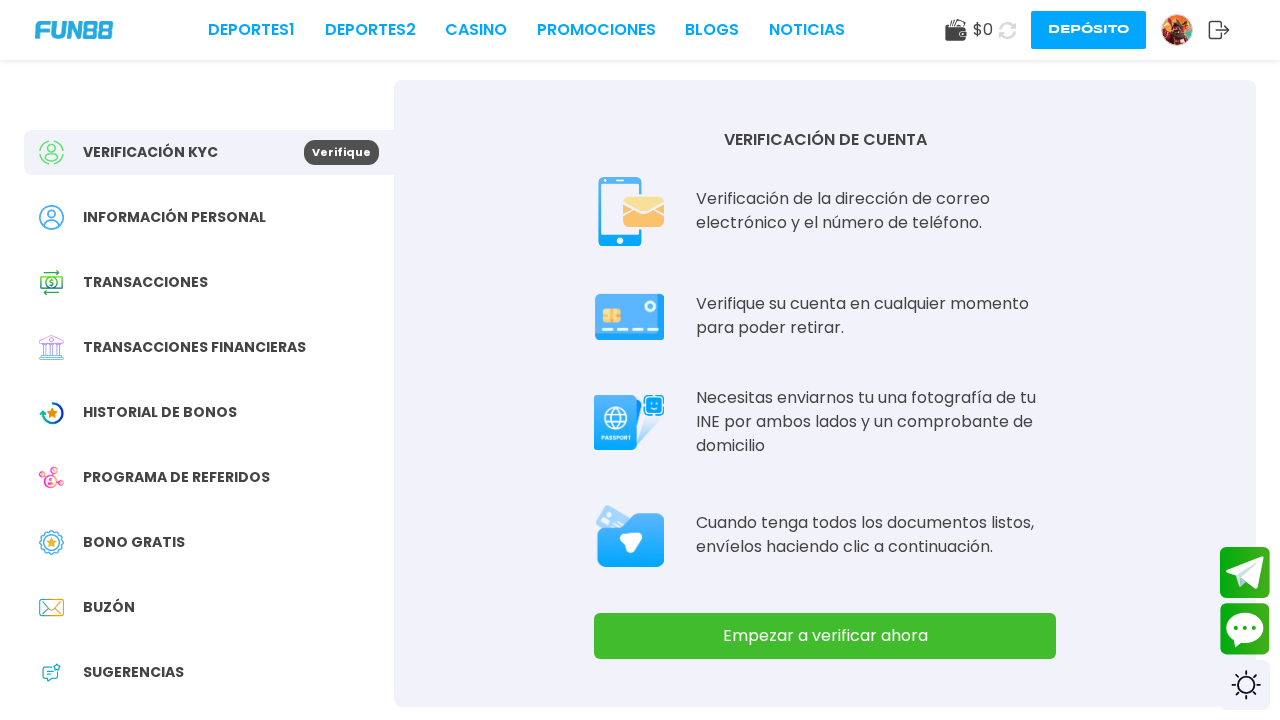 click on "Empezar a verificar ahora" at bounding box center [825, 636] 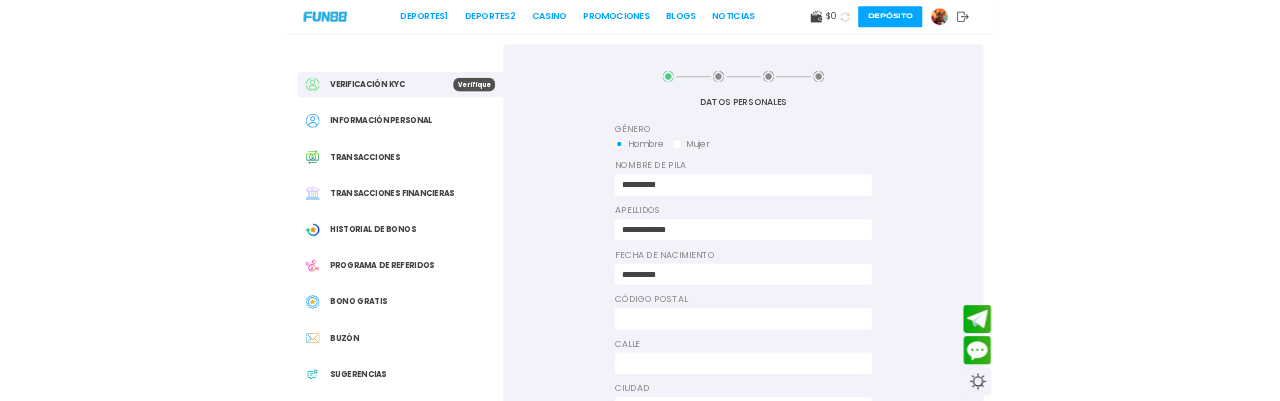 scroll, scrollTop: 0, scrollLeft: 0, axis: both 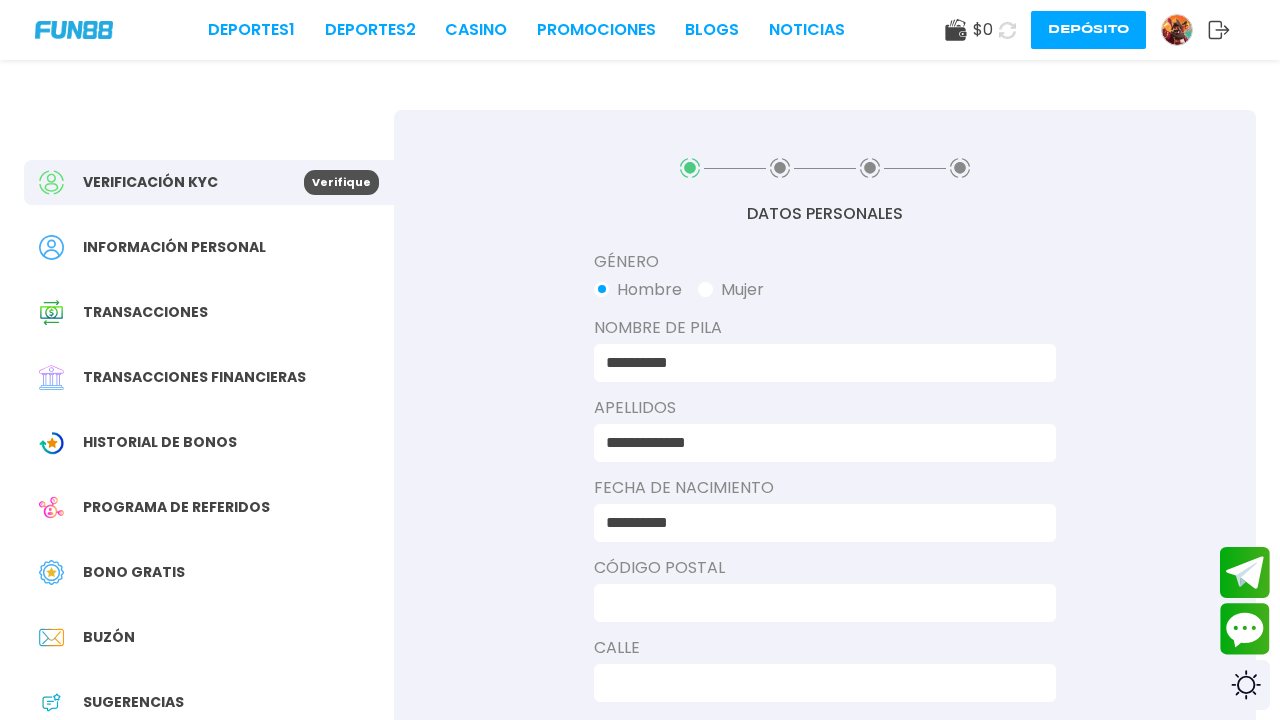 click at bounding box center [819, 603] 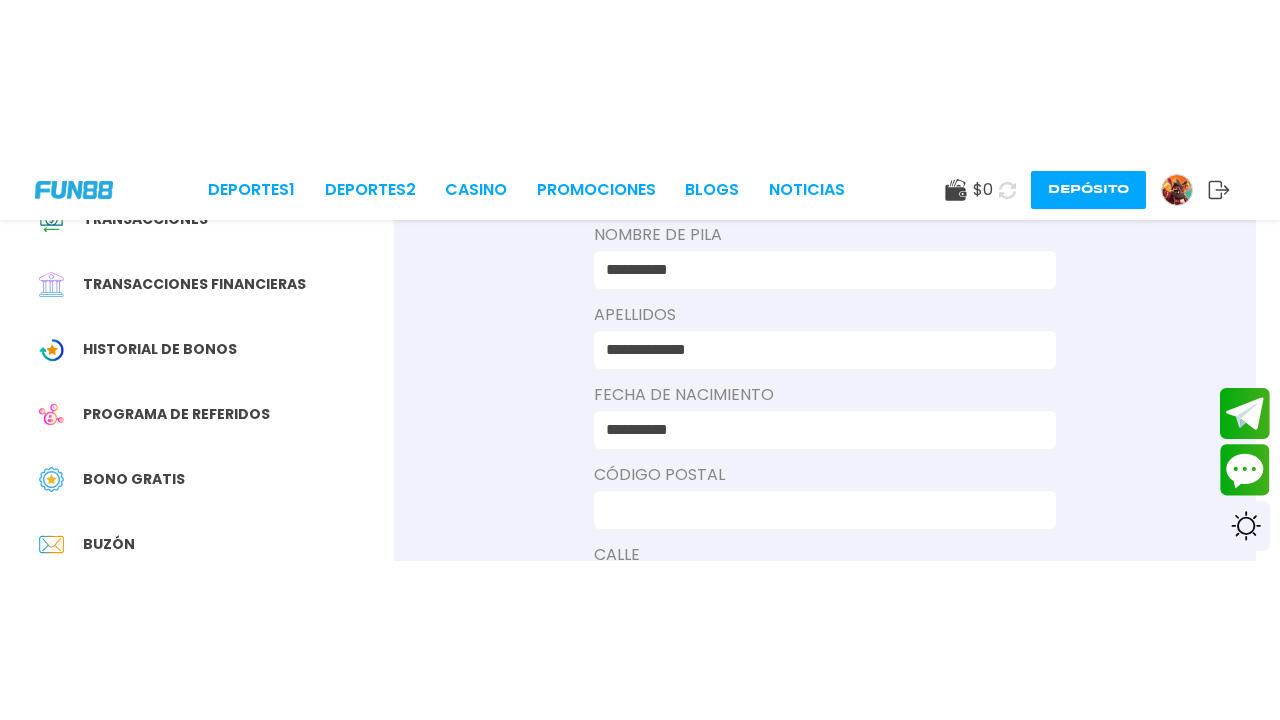 scroll, scrollTop: 402, scrollLeft: 0, axis: vertical 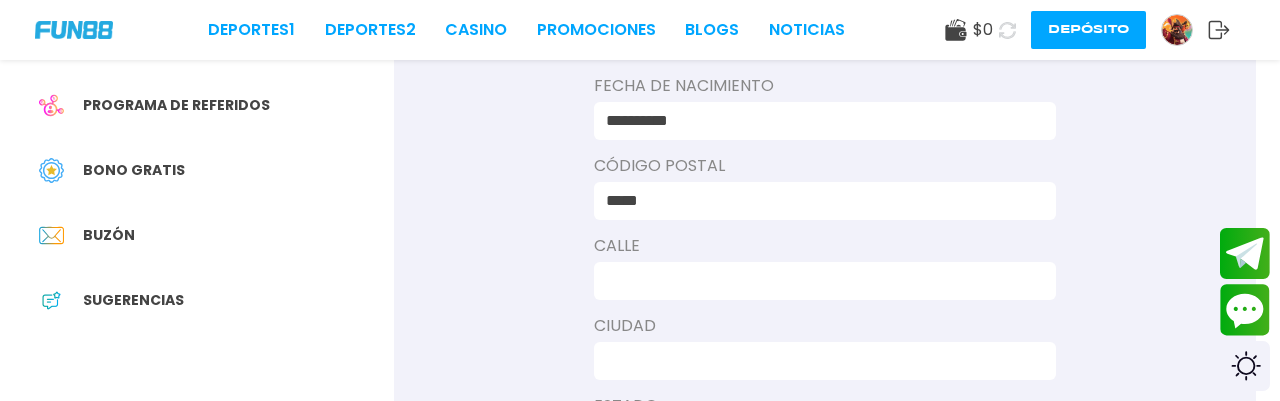 type on "*****" 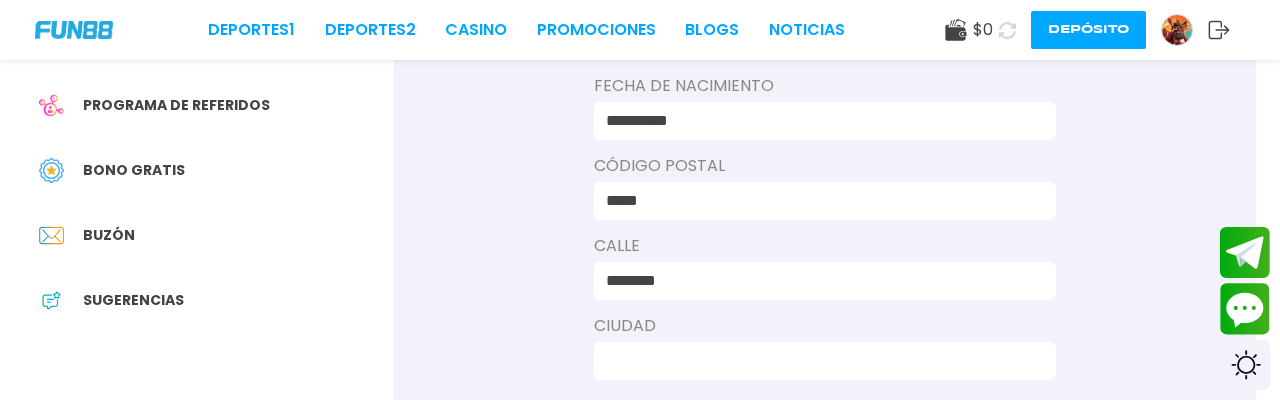 type on "*******" 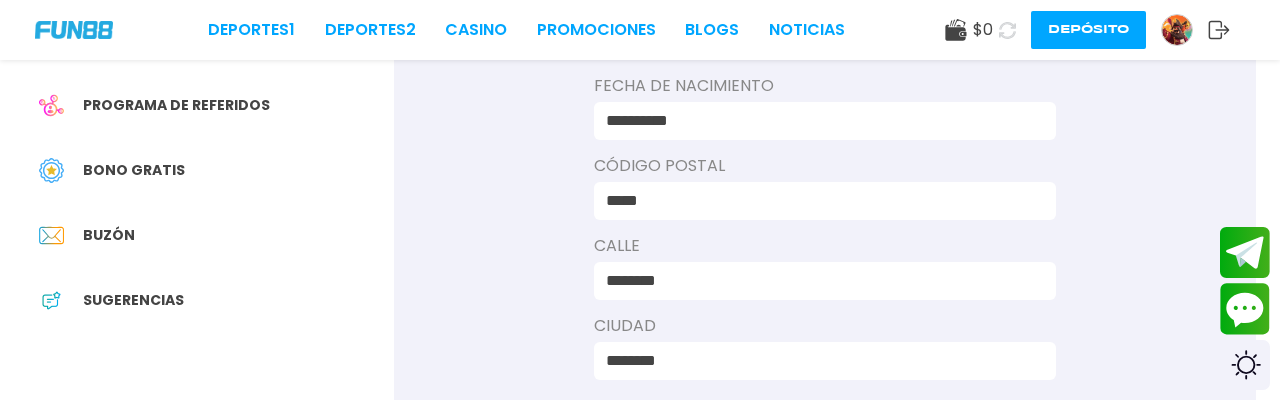 type on "*******" 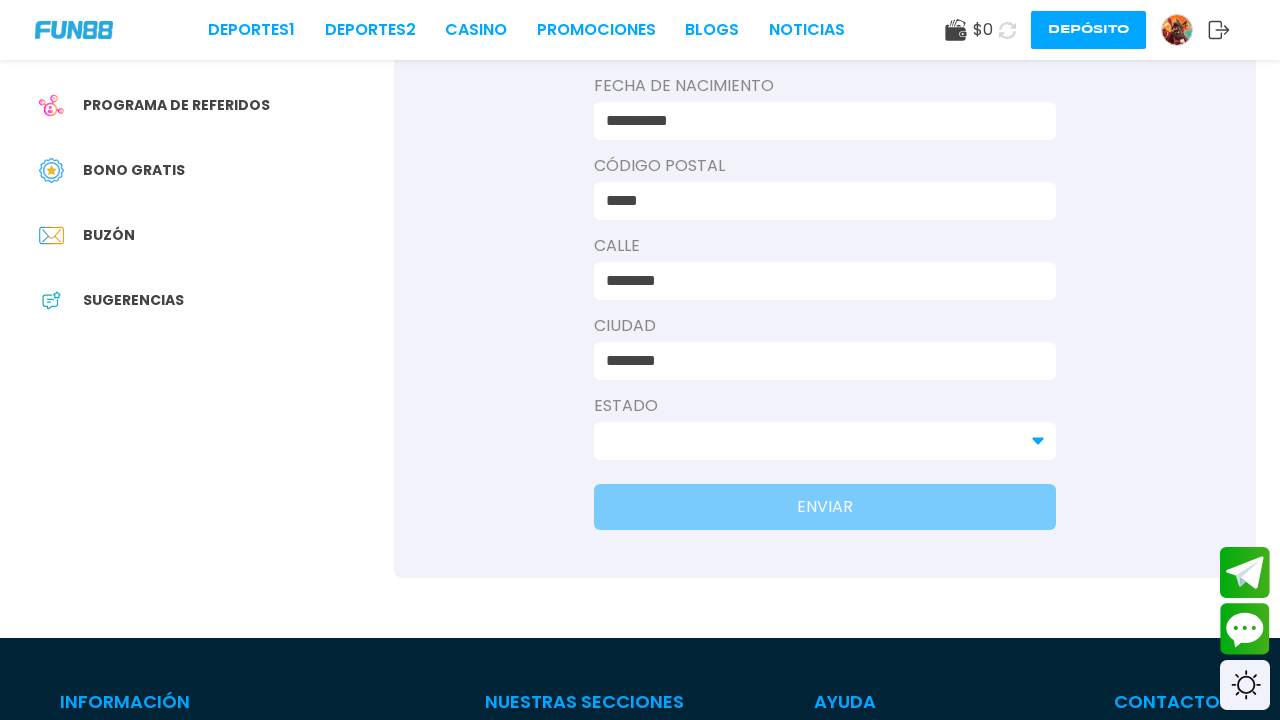 click at bounding box center (813, 441) 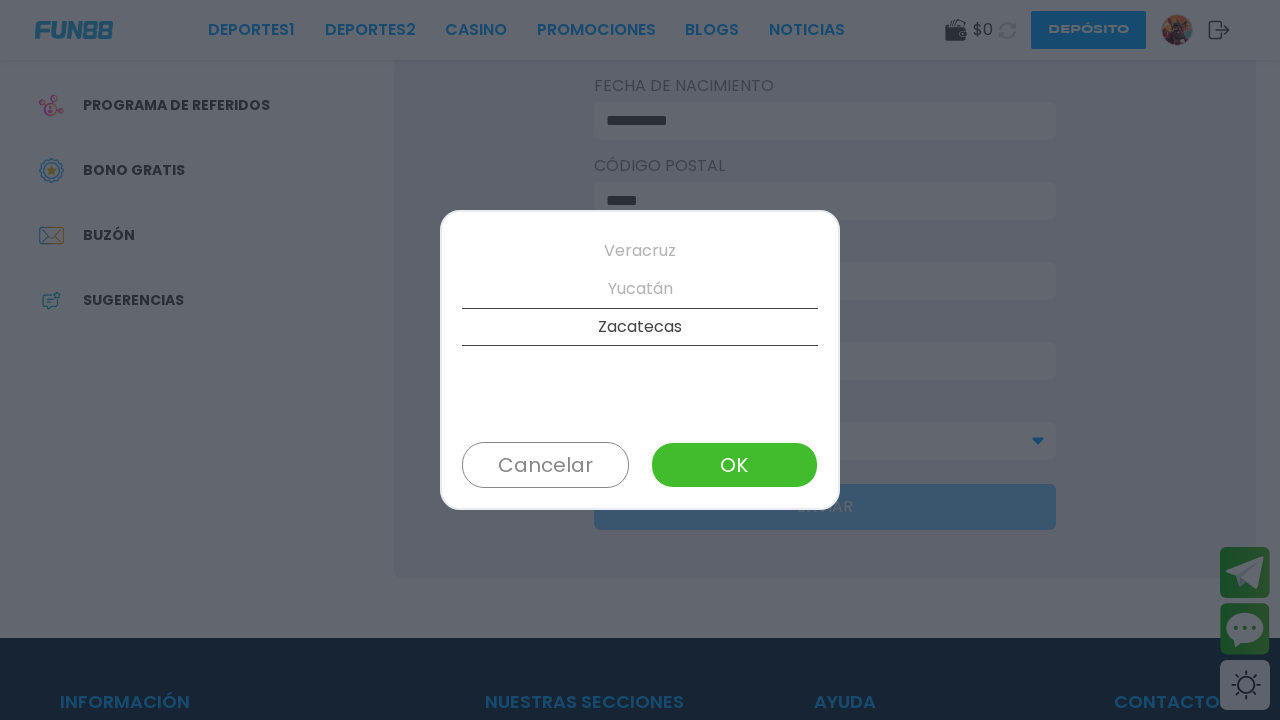 scroll, scrollTop: 0, scrollLeft: 0, axis: both 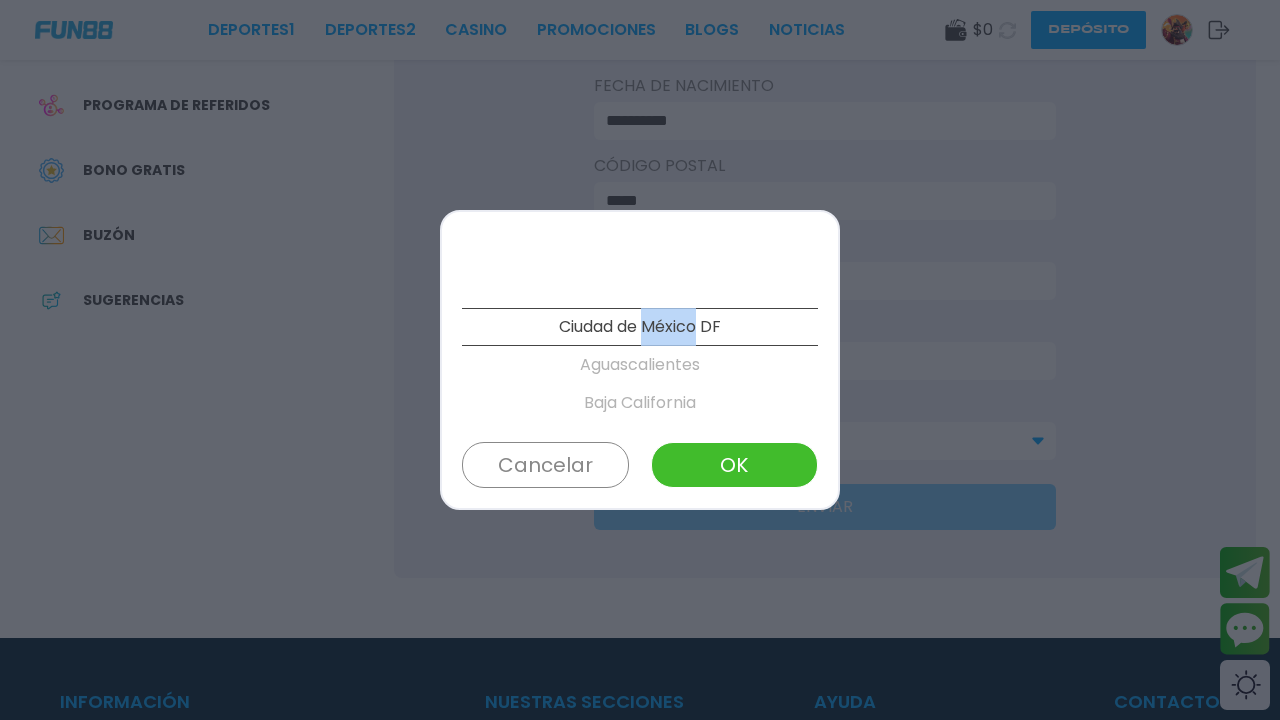 click on "[CITY] de [STATE] [STATE] [STATE] [STATE] [STATE] [STATE] [STATE] [STATE] [STATE] [STATE] [STATE] [STATE] [STATE] [STATE] [STATE] [STATE] [STATE] [STATE] [STATE] [STATE] [STATE] [STATE] [STATE] [STATE] [STATE] [STATE] [STATE] [STATE] Cancelar OK" at bounding box center (640, 360) 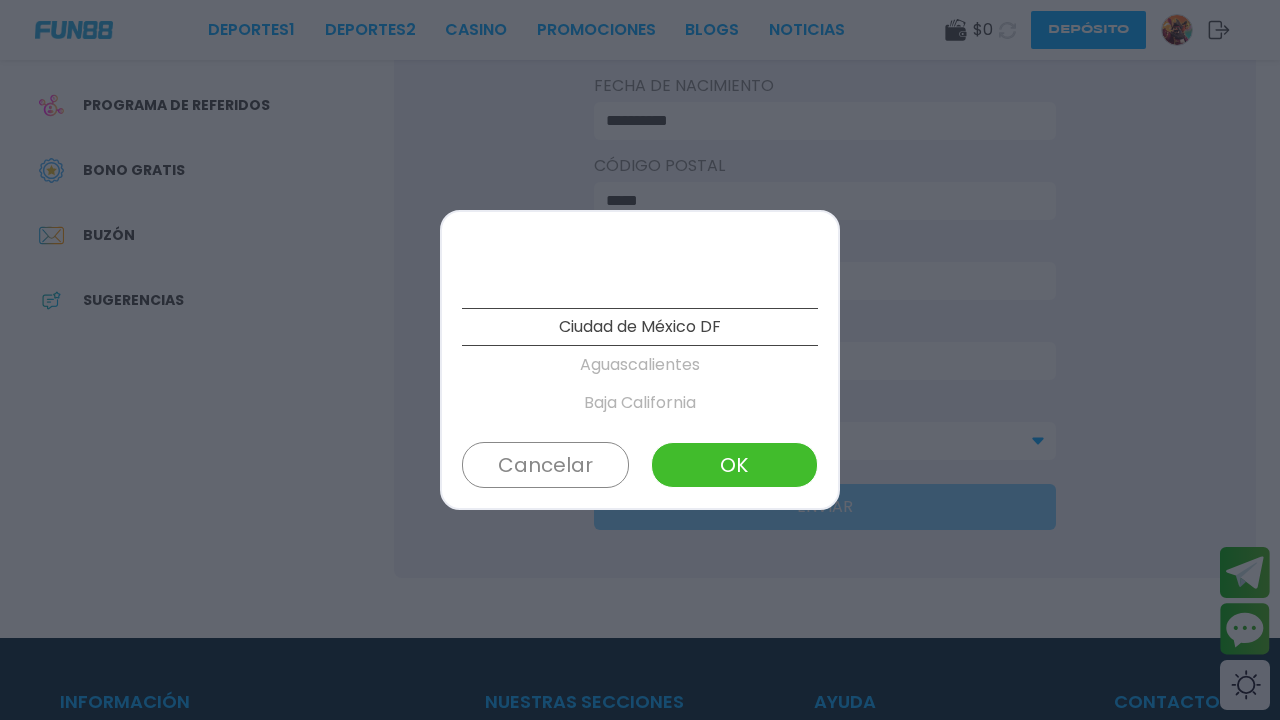 click on "[CITY] de [STATE] [STATE] [STATE] [STATE] [STATE] [STATE] [STATE] [STATE] [STATE] [STATE] [STATE] [STATE] [STATE] [STATE] [STATE] [STATE] [STATE] [STATE] [STATE] [STATE] [STATE] [STATE] [STATE] [STATE] [STATE] [STATE] [STATE] [STATE] Cancelar OK" at bounding box center (640, 360) 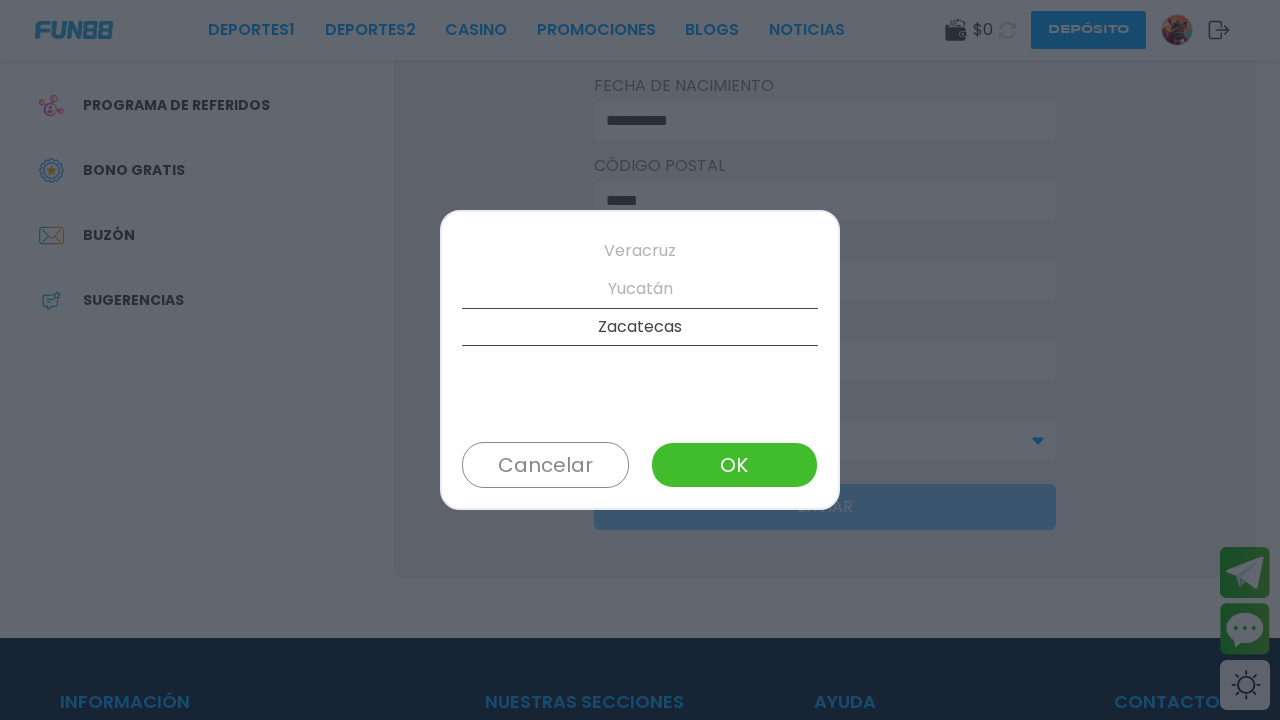 click on "[CITY] de [STATE] [STATE] [STATE] [STATE] [STATE] [STATE] [STATE] [STATE] [STATE] [STATE] [STATE] [STATE] [STATE] [STATE] [STATE] [STATE] [STATE] [STATE] [STATE] [STATE] [STATE] [STATE] [STATE] [STATE] [STATE] [STATE] [STATE] [STATE] Cancelar OK" at bounding box center [640, 360] 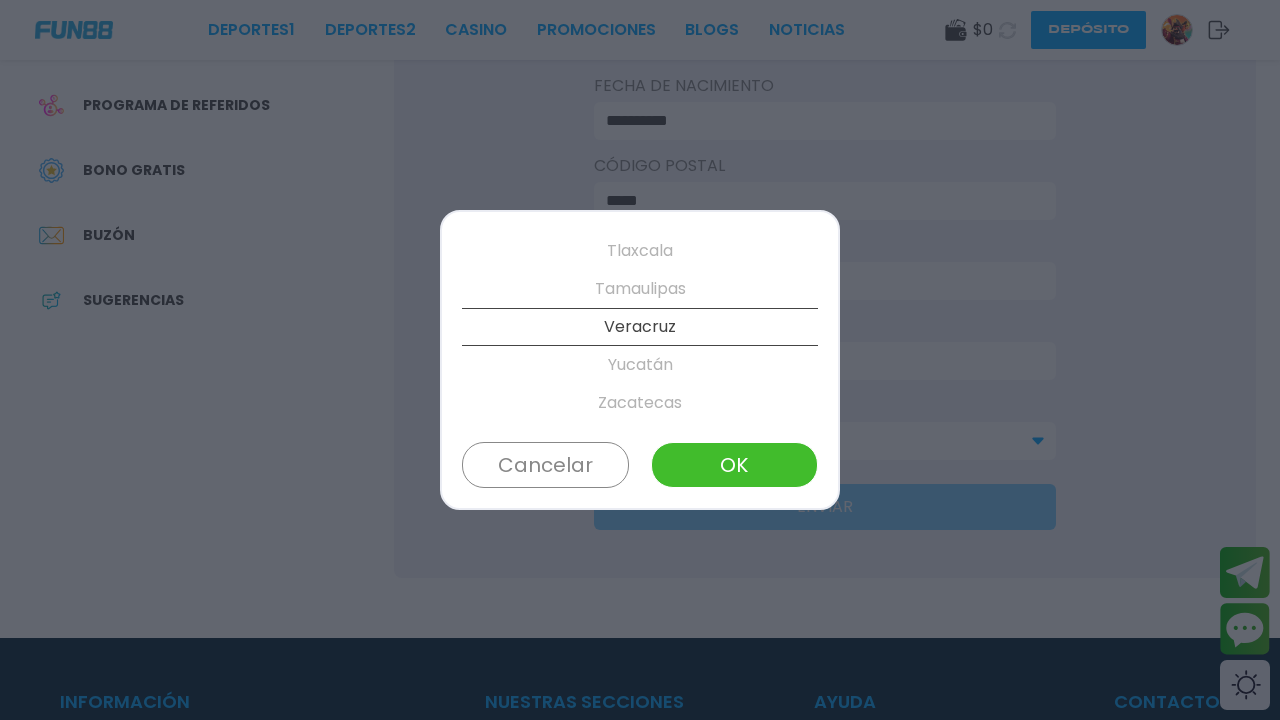 click on "Tlaxcala" at bounding box center [640, 251] 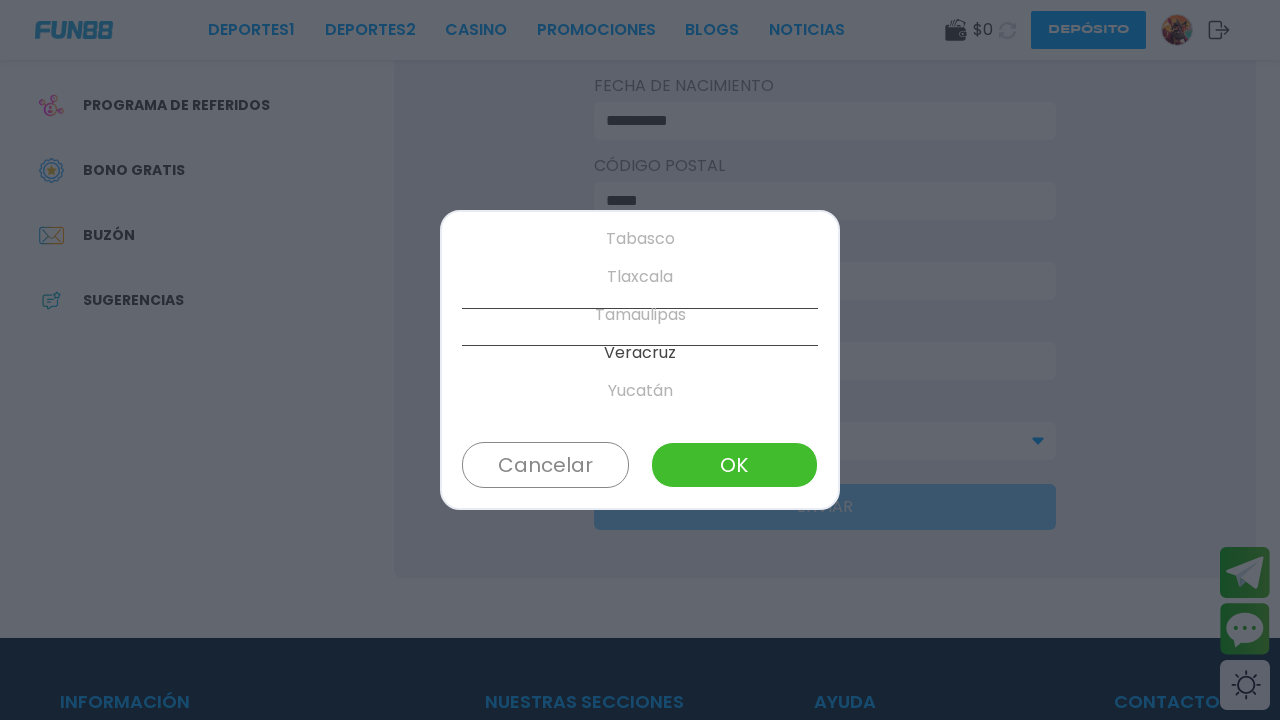 scroll, scrollTop: 1026, scrollLeft: 0, axis: vertical 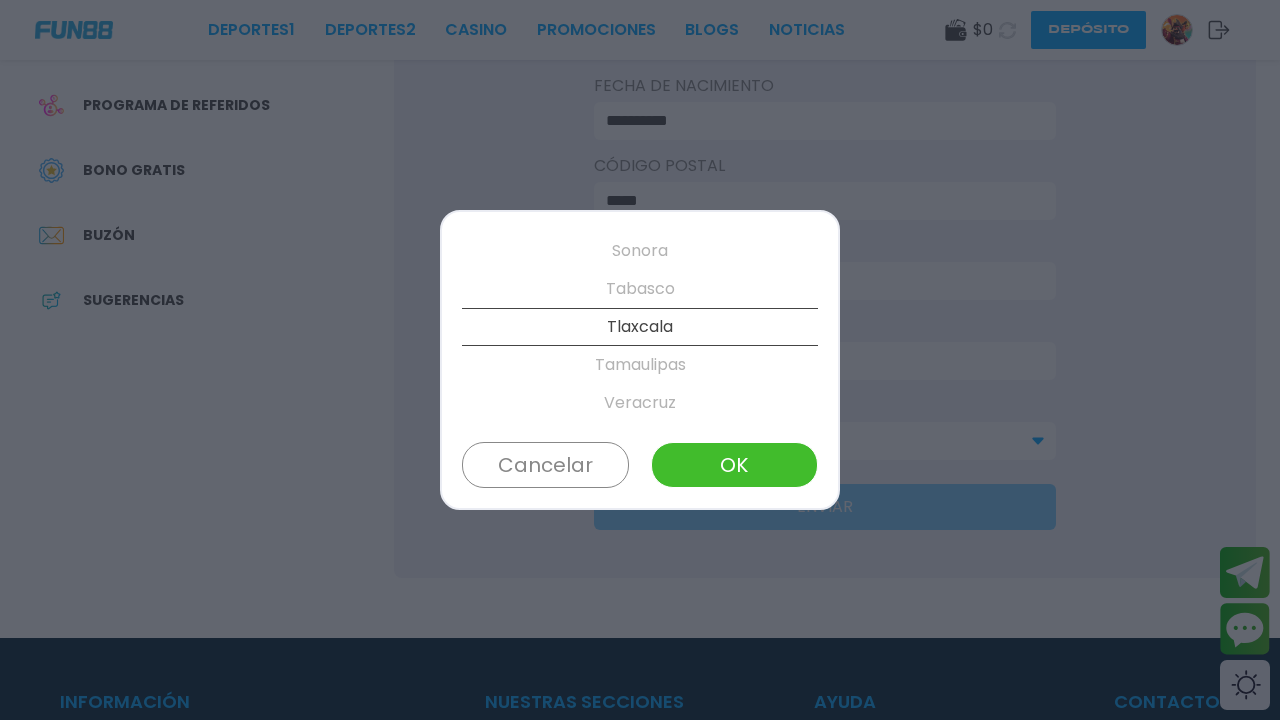 click on "Sonora" at bounding box center (640, 251) 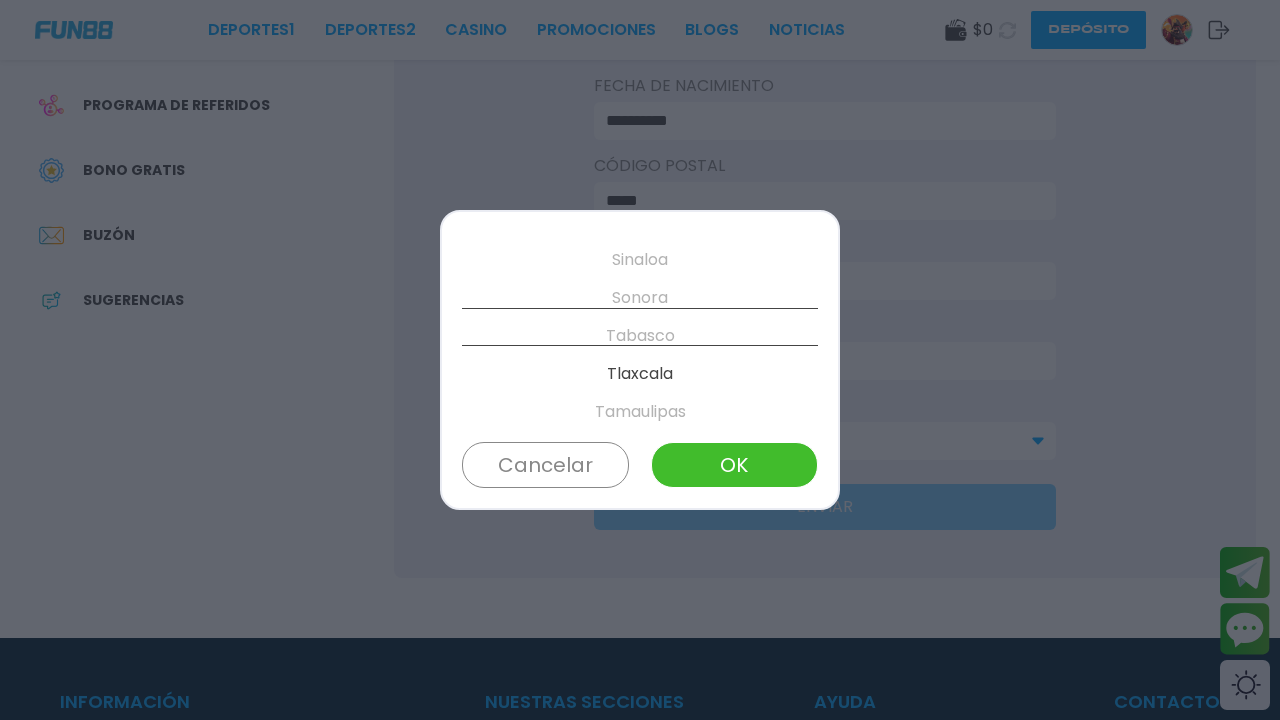scroll, scrollTop: 950, scrollLeft: 0, axis: vertical 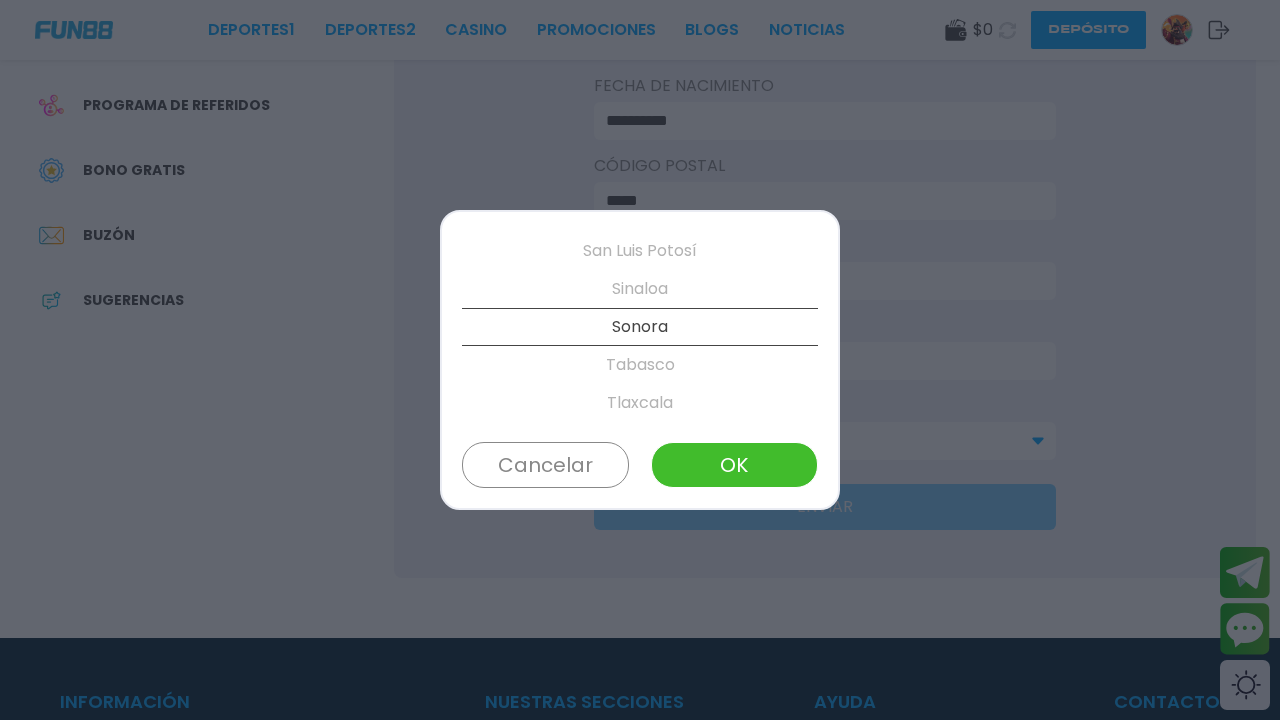 click on "San Luis Potosí" at bounding box center [640, 251] 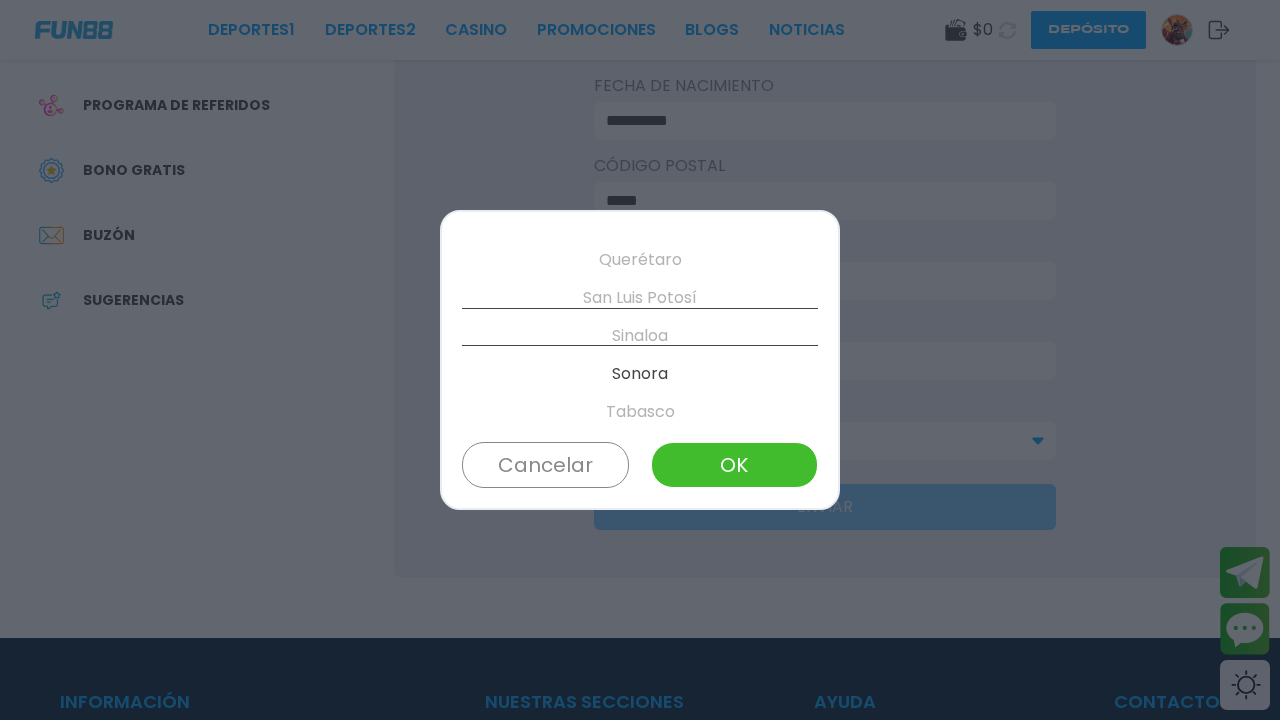 scroll, scrollTop: 874, scrollLeft: 0, axis: vertical 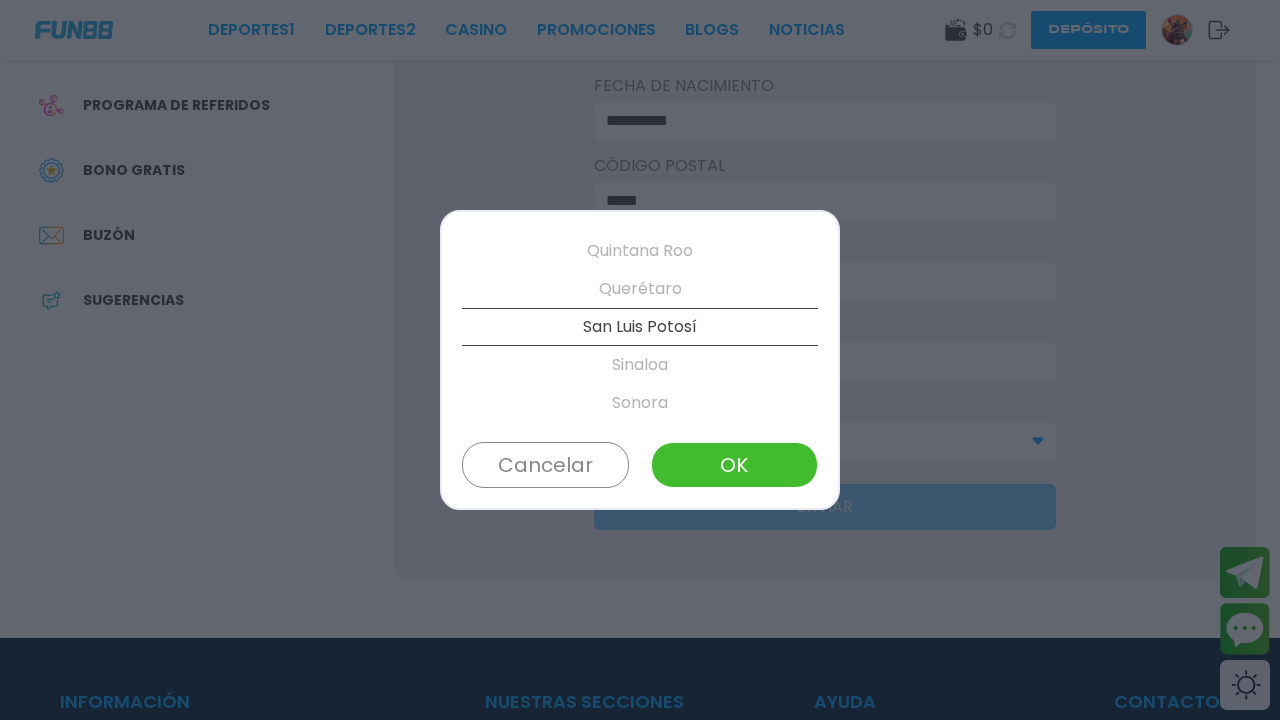 click on "Quintana Roo" at bounding box center (640, 251) 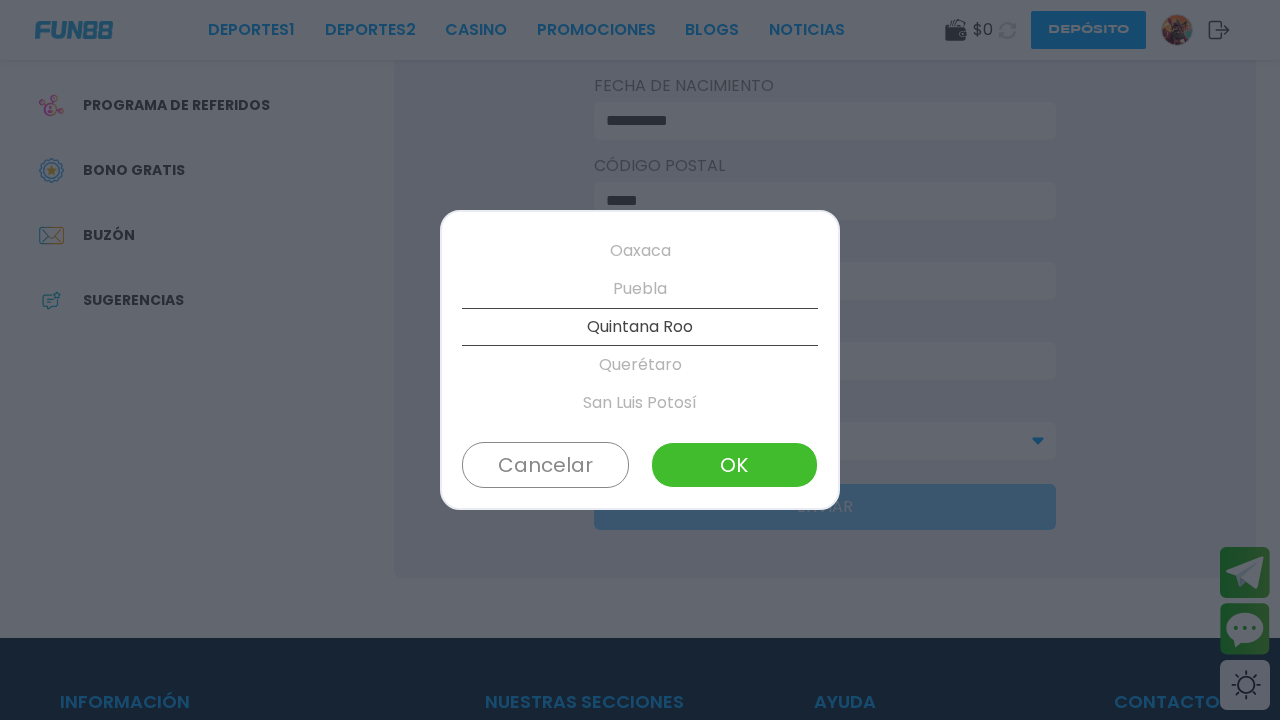 click on "Oaxaca" at bounding box center (640, 251) 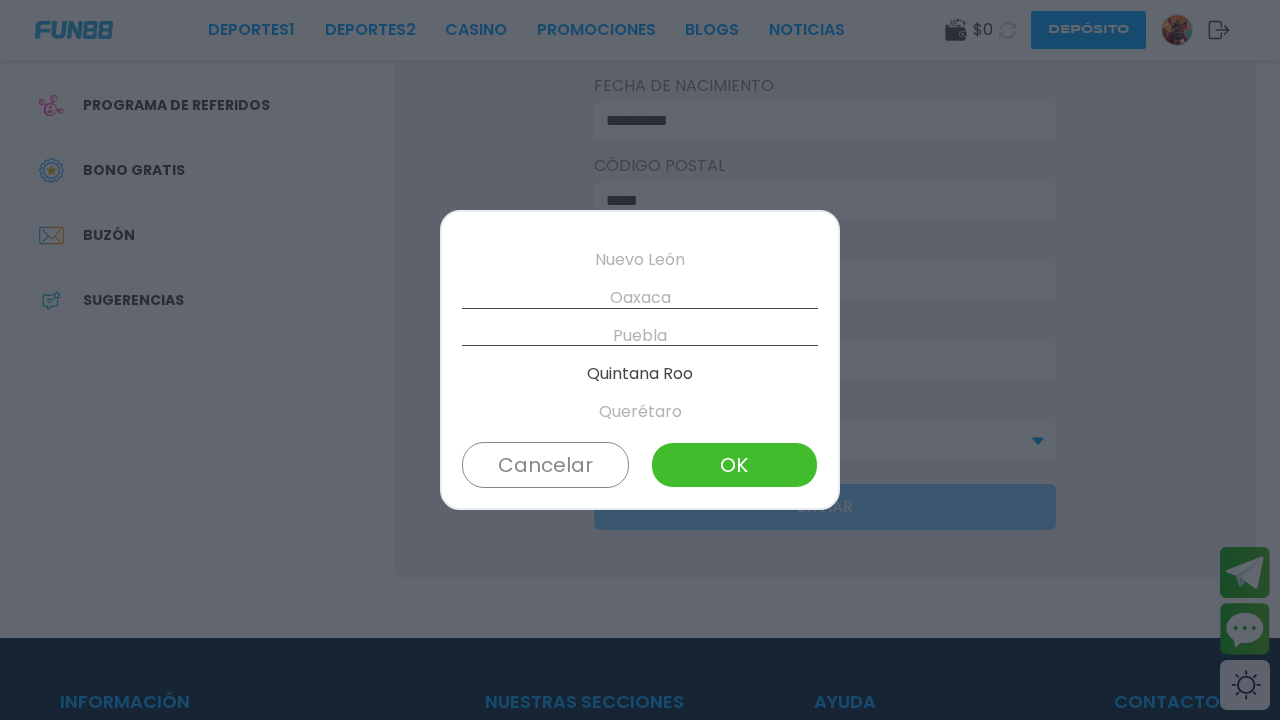 scroll, scrollTop: 722, scrollLeft: 0, axis: vertical 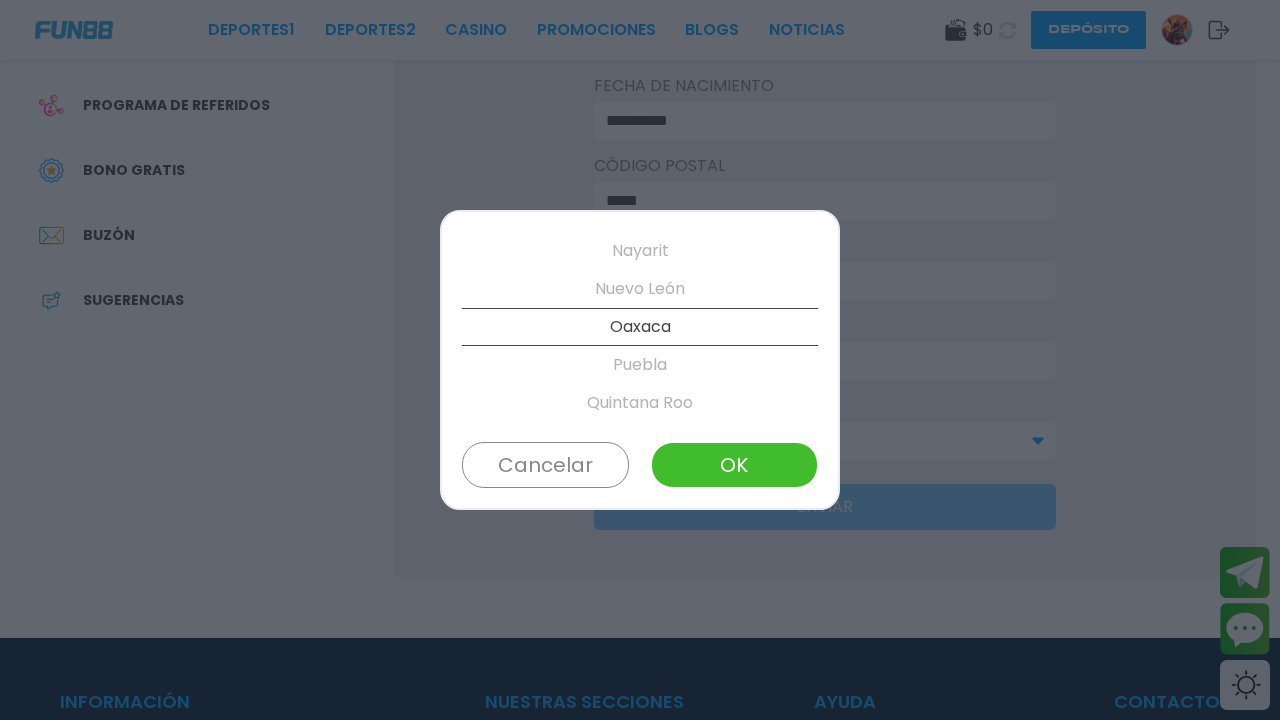 click on "Nayarit" at bounding box center [640, 251] 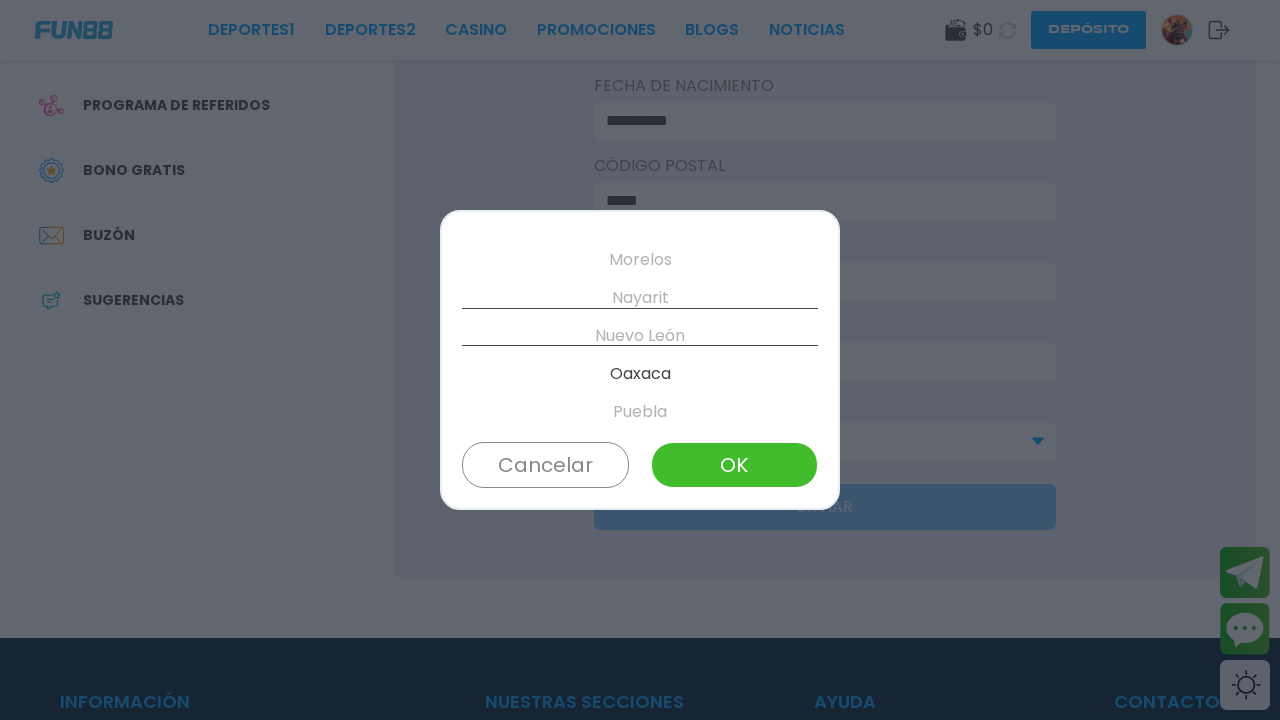 scroll, scrollTop: 646, scrollLeft: 0, axis: vertical 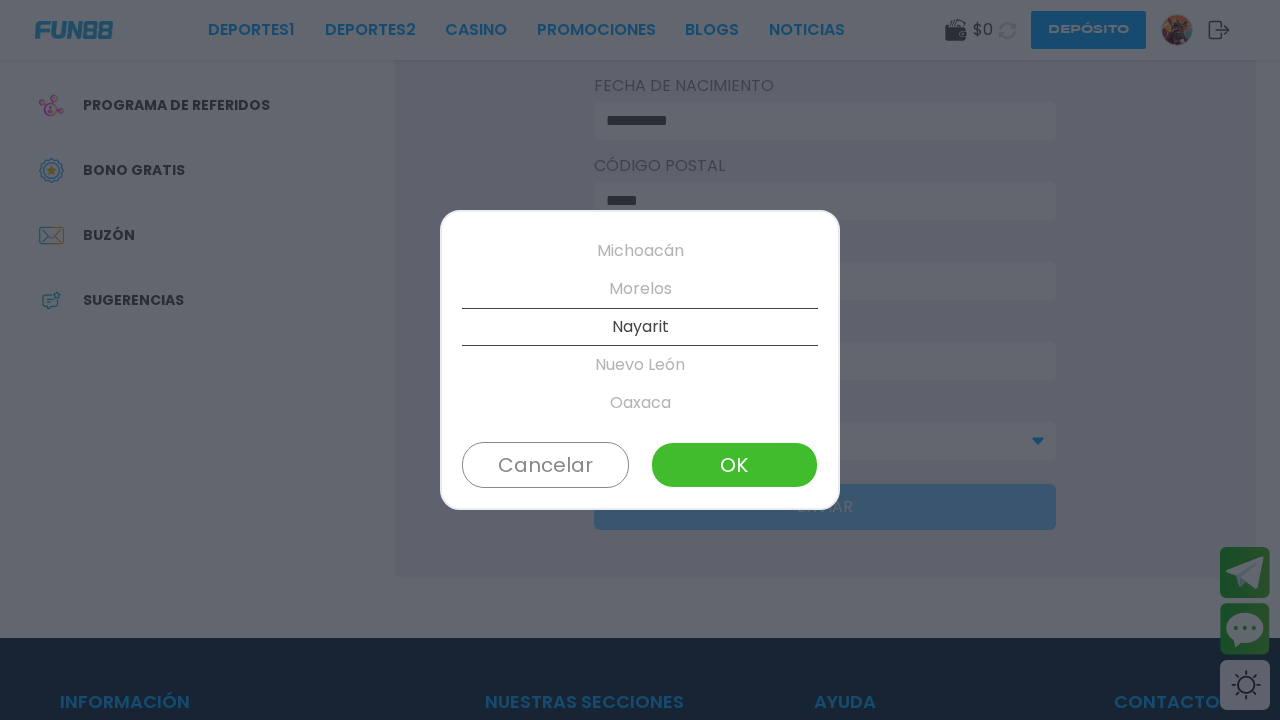 click on "Michoacán" at bounding box center (640, 251) 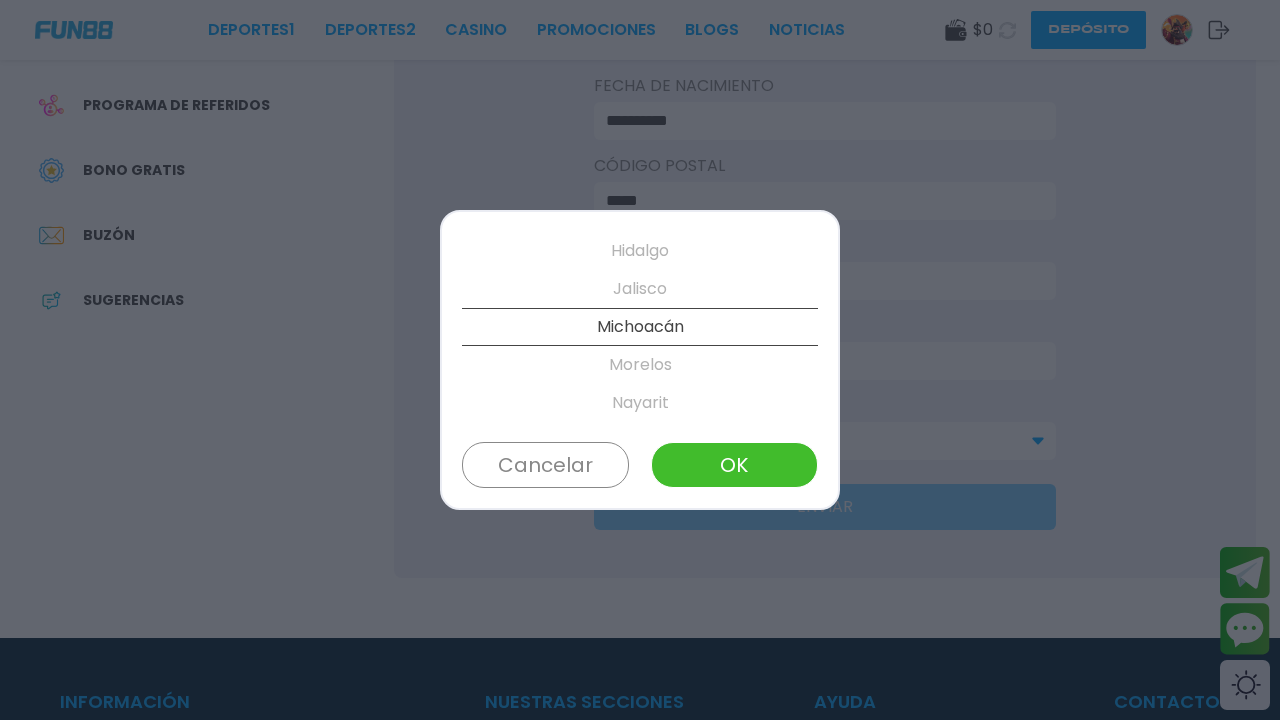 click on "Hidalgo" at bounding box center (640, 251) 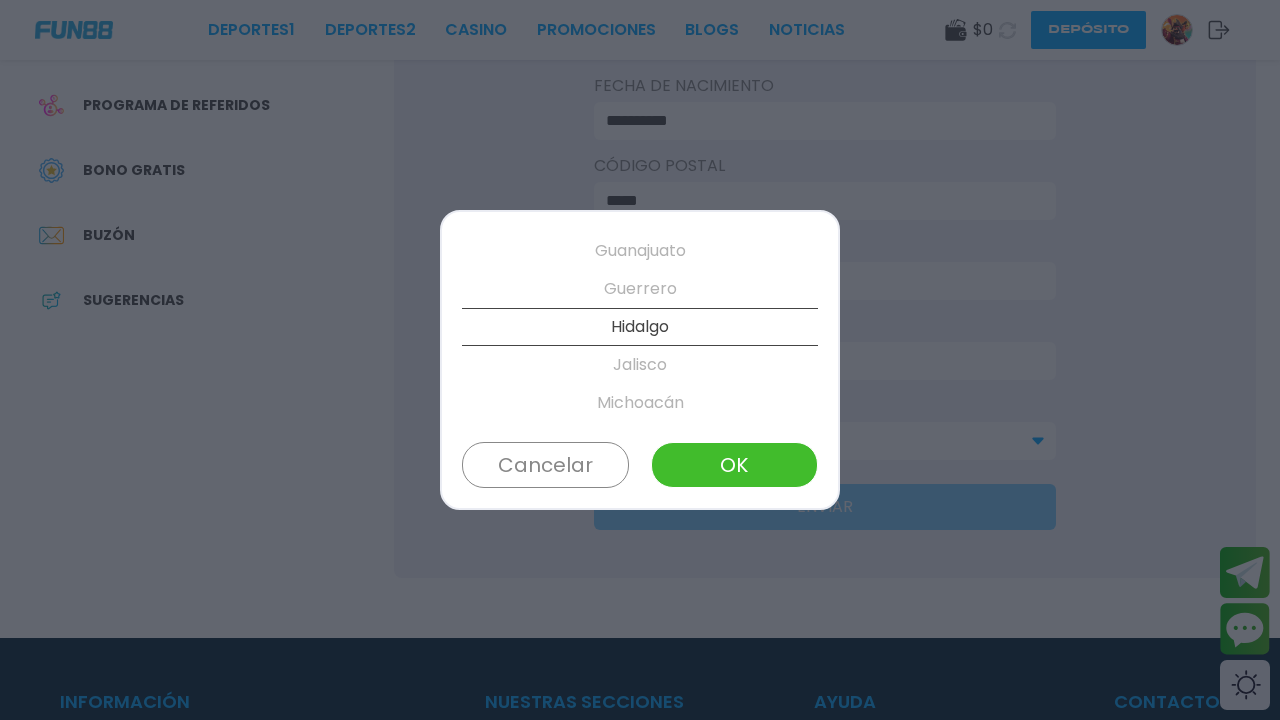 click on "Guanajuato" at bounding box center [640, 251] 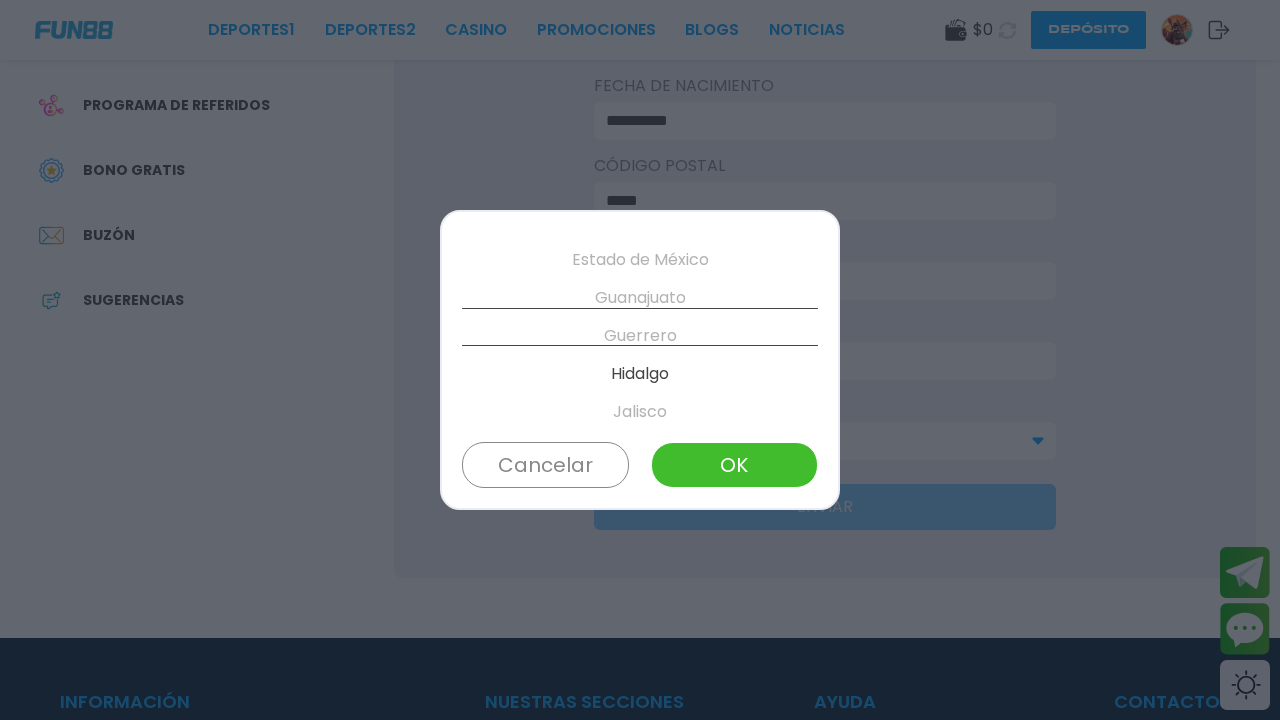 scroll, scrollTop: 418, scrollLeft: 0, axis: vertical 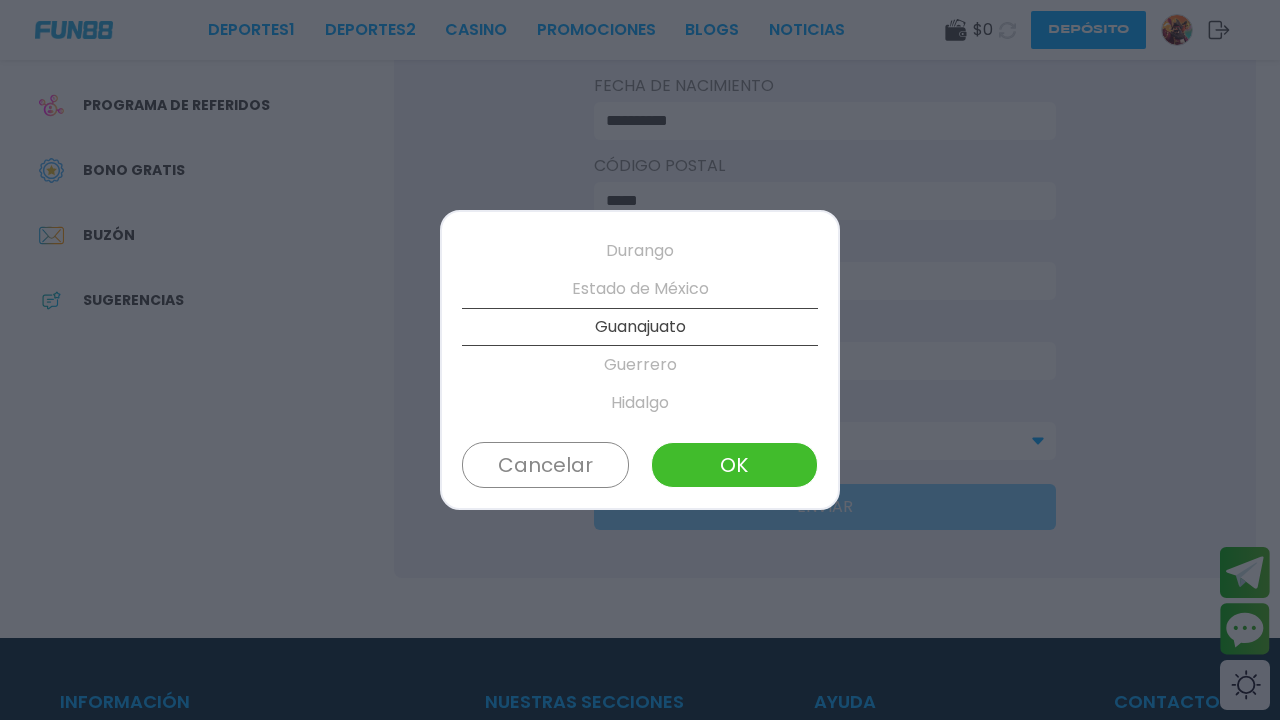 click on "Durango" at bounding box center [640, 251] 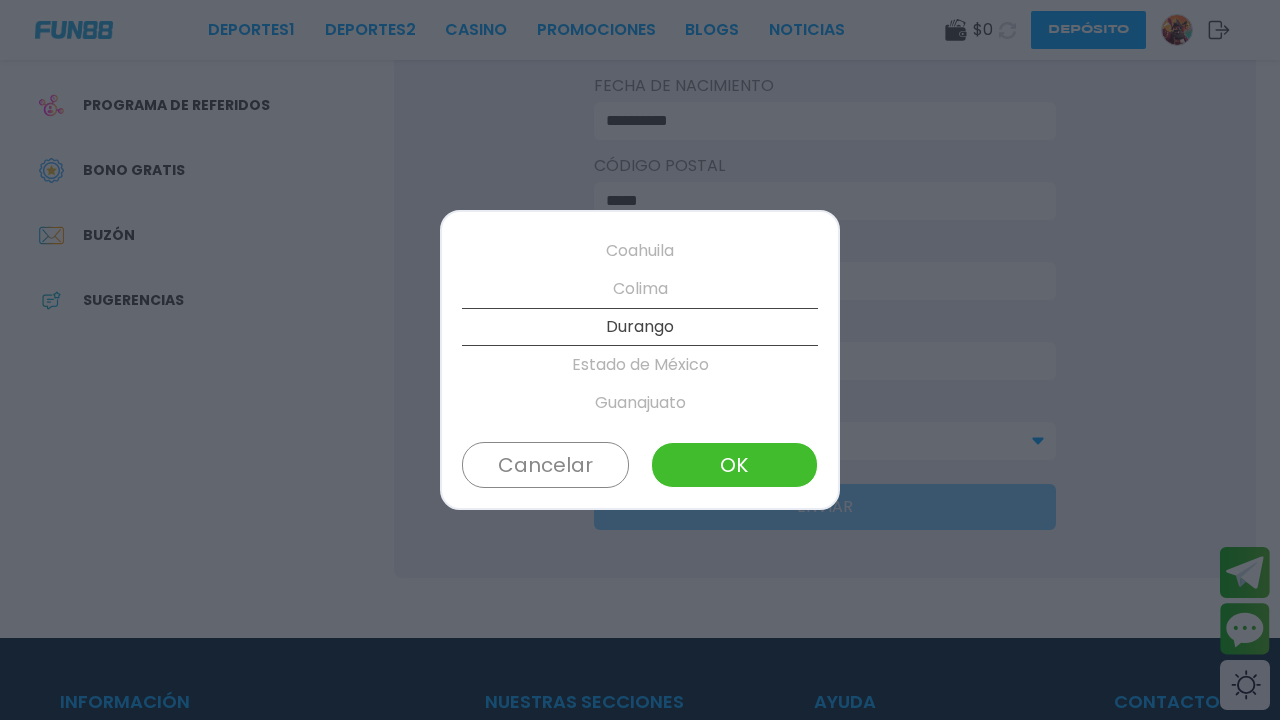 click on "OK" at bounding box center (734, 465) 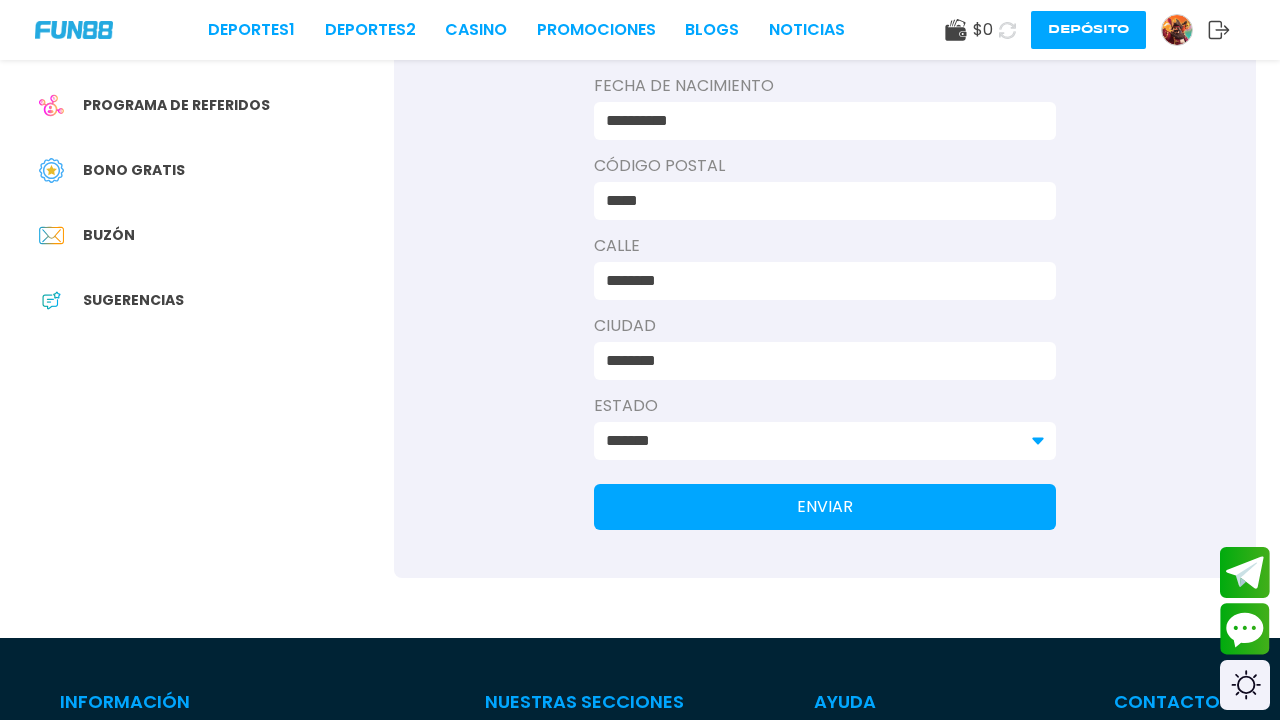 click on "ENVIAR" at bounding box center [825, 507] 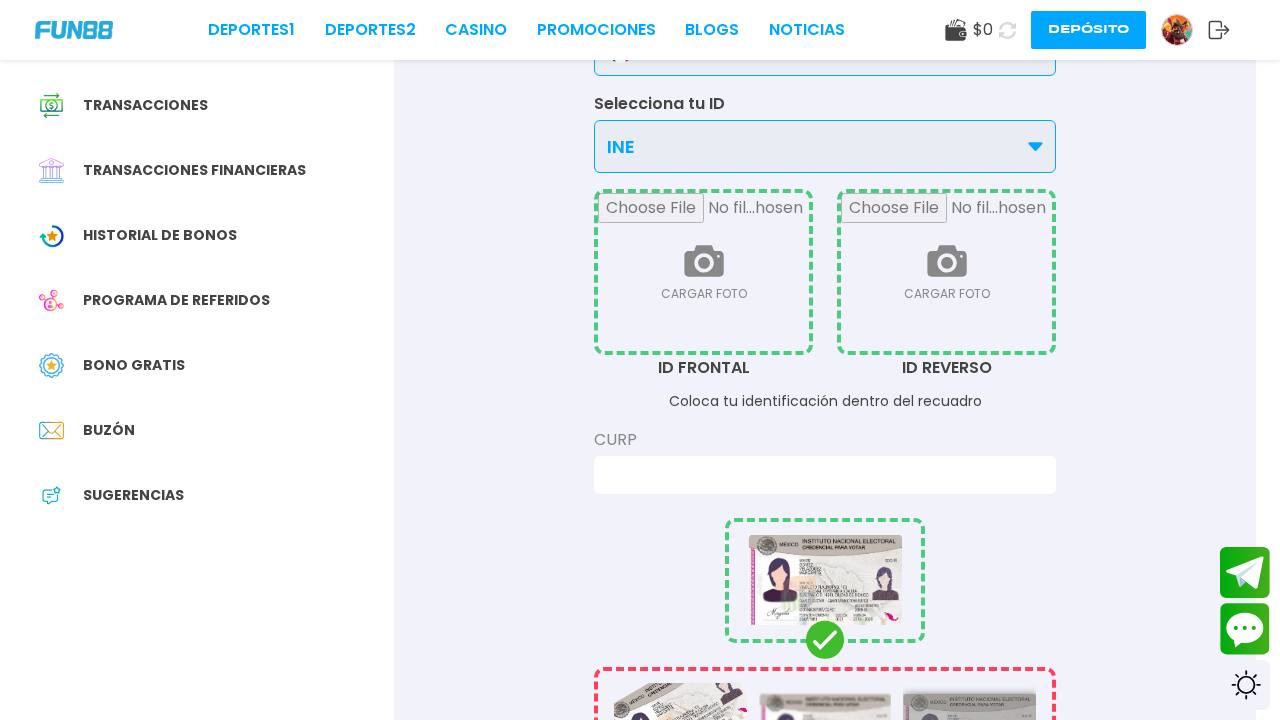 scroll, scrollTop: 244, scrollLeft: 0, axis: vertical 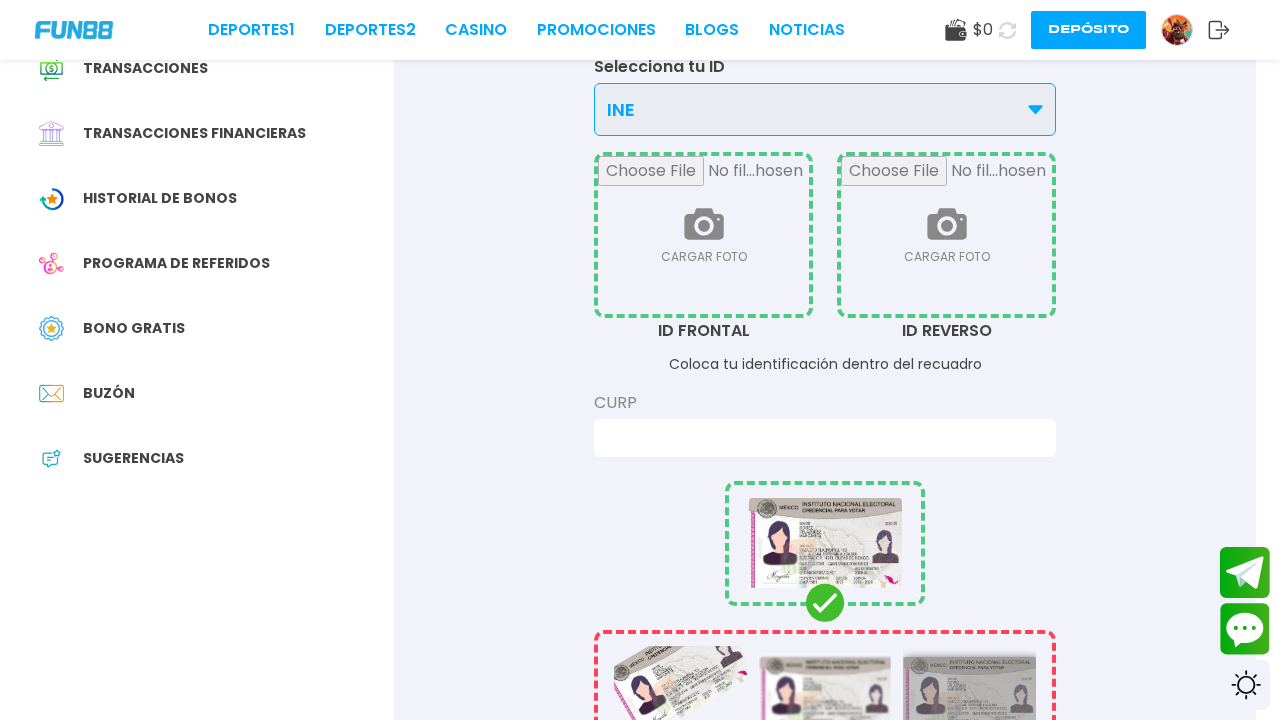 click at bounding box center [819, 438] 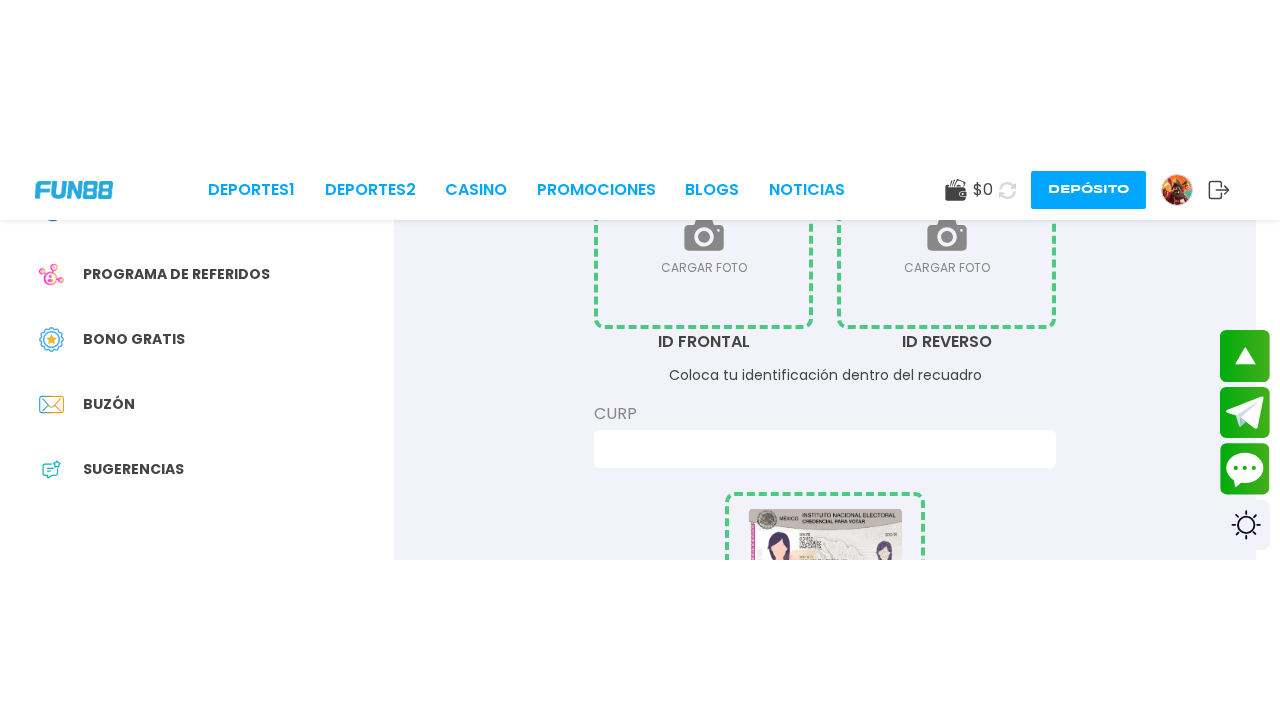 scroll, scrollTop: 481, scrollLeft: 0, axis: vertical 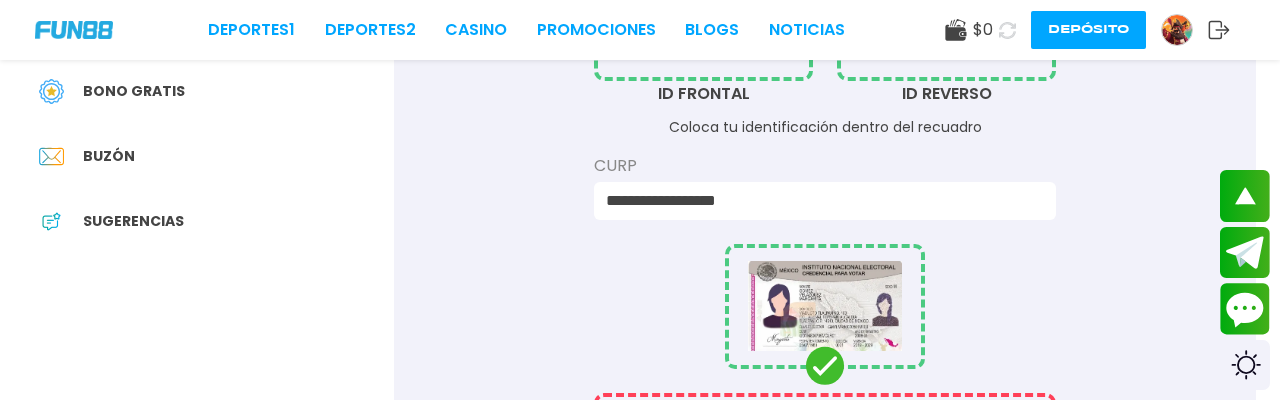 type on "**********" 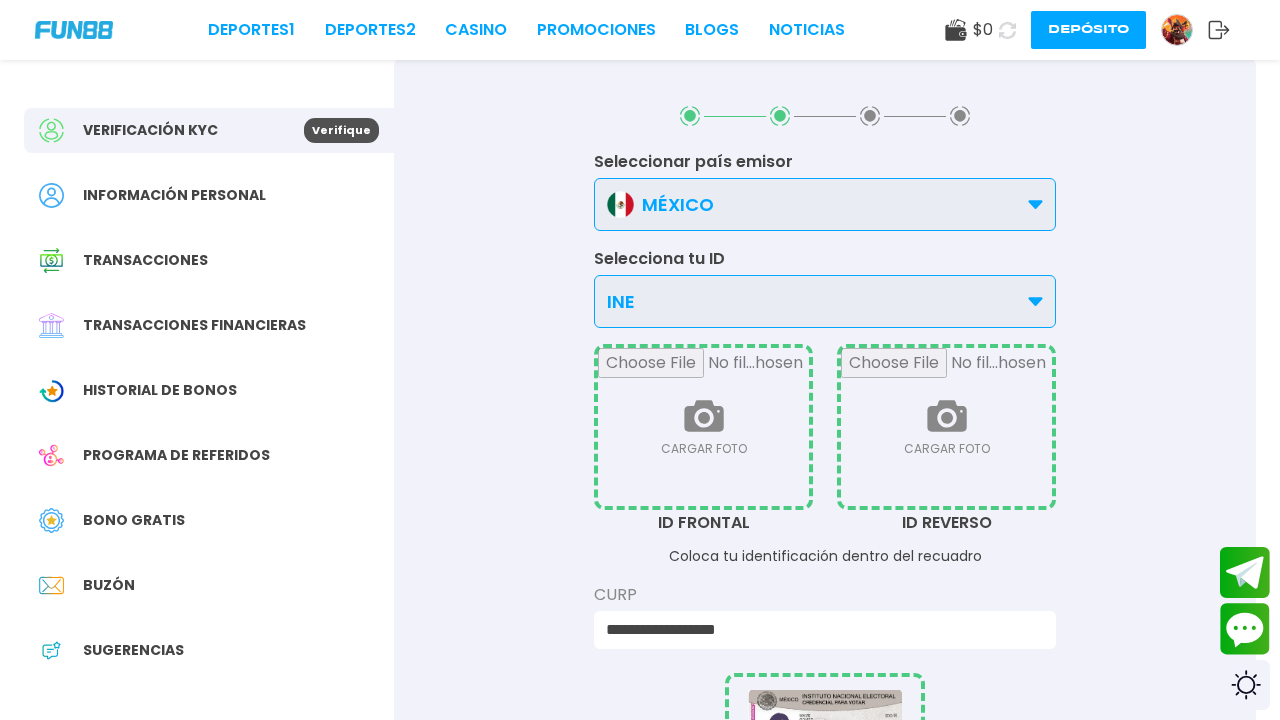 scroll, scrollTop: 0, scrollLeft: 0, axis: both 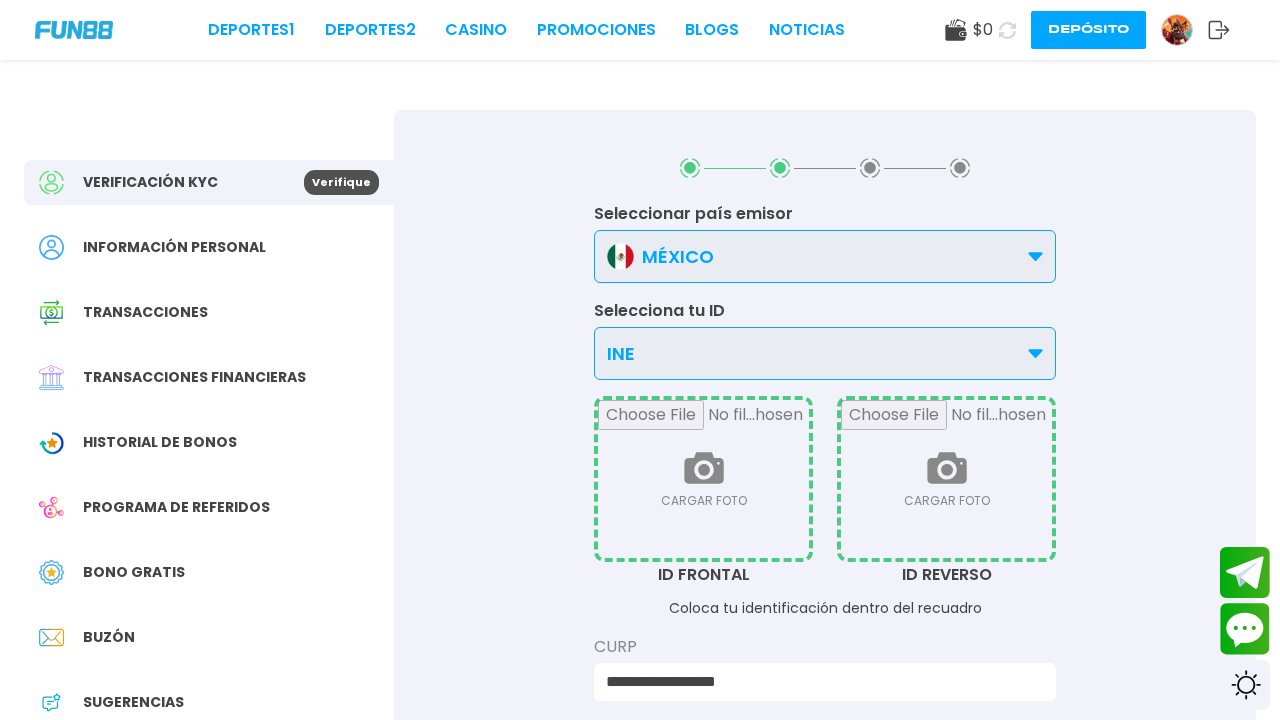 click 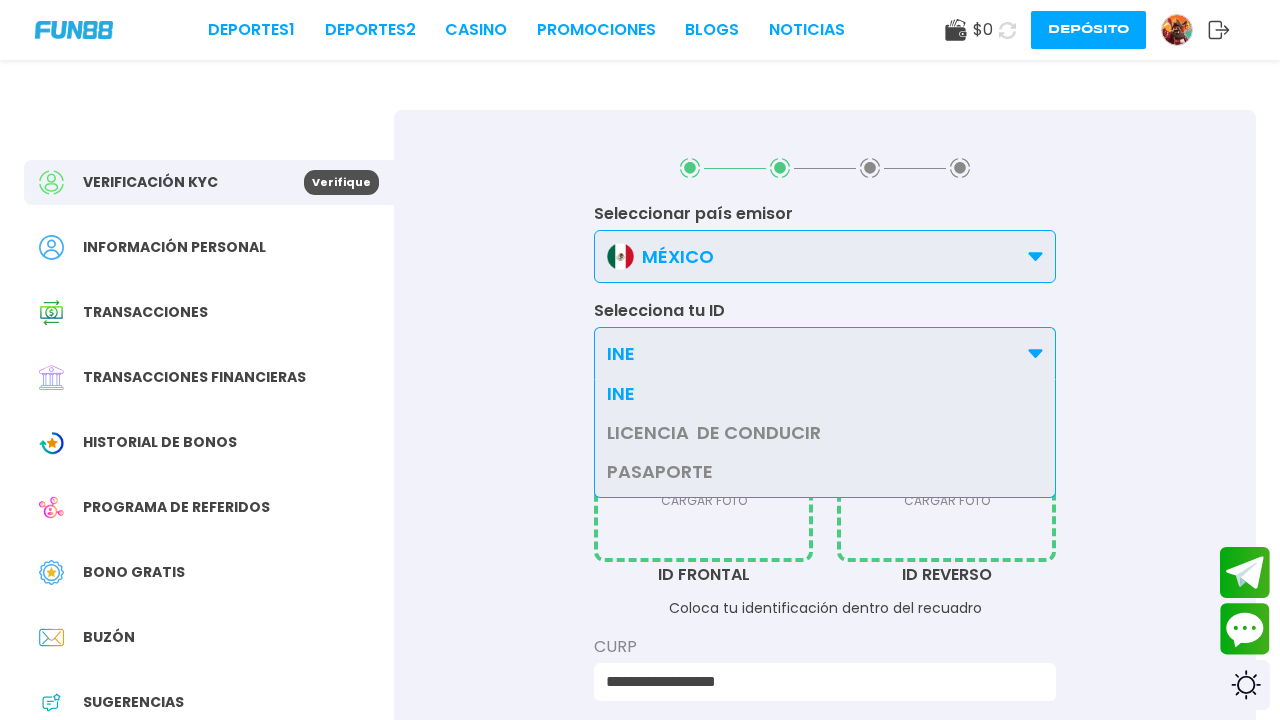 click on "PASAPORTE" at bounding box center (825, 471) 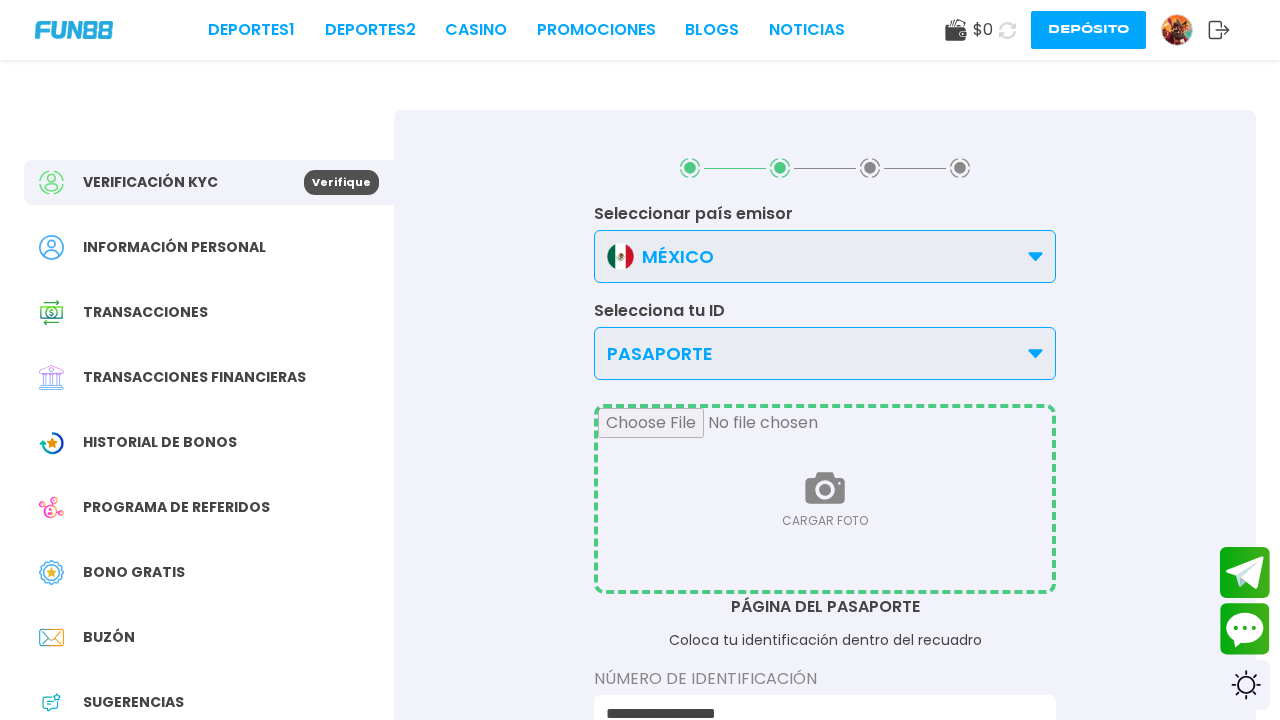 click on "PASAPORTE" at bounding box center [825, 353] 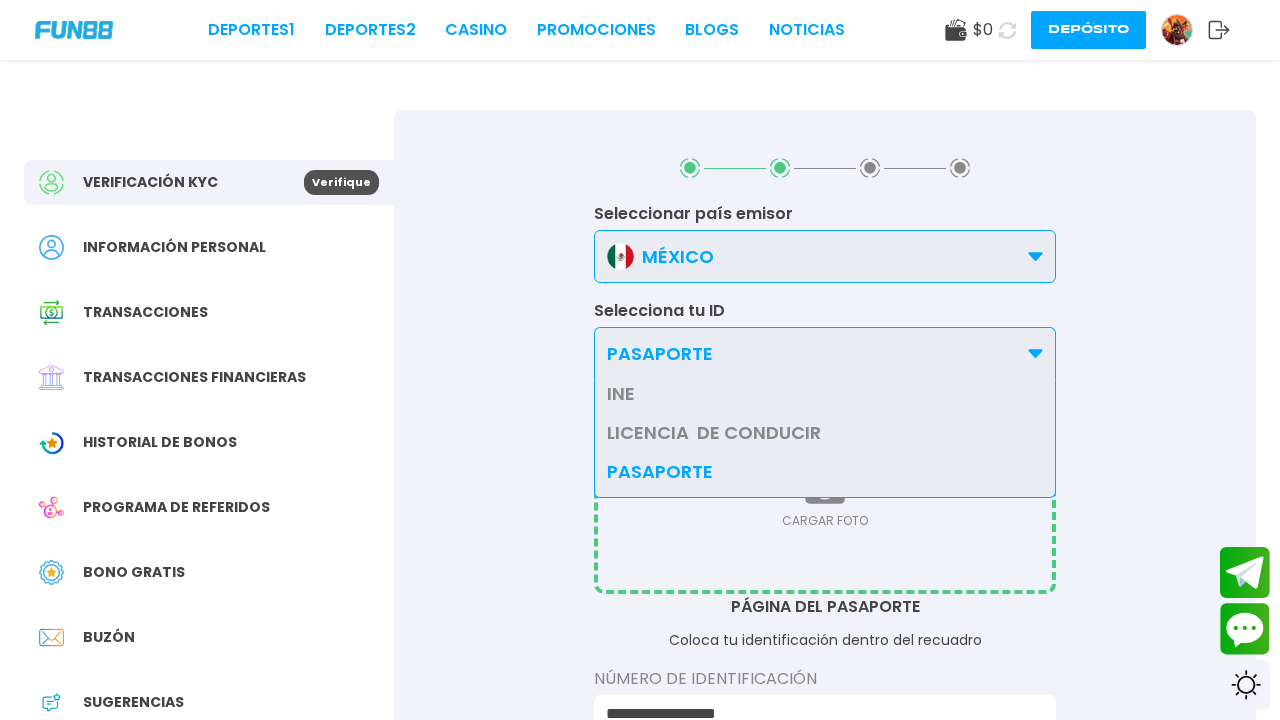 click on "INE" at bounding box center [825, 393] 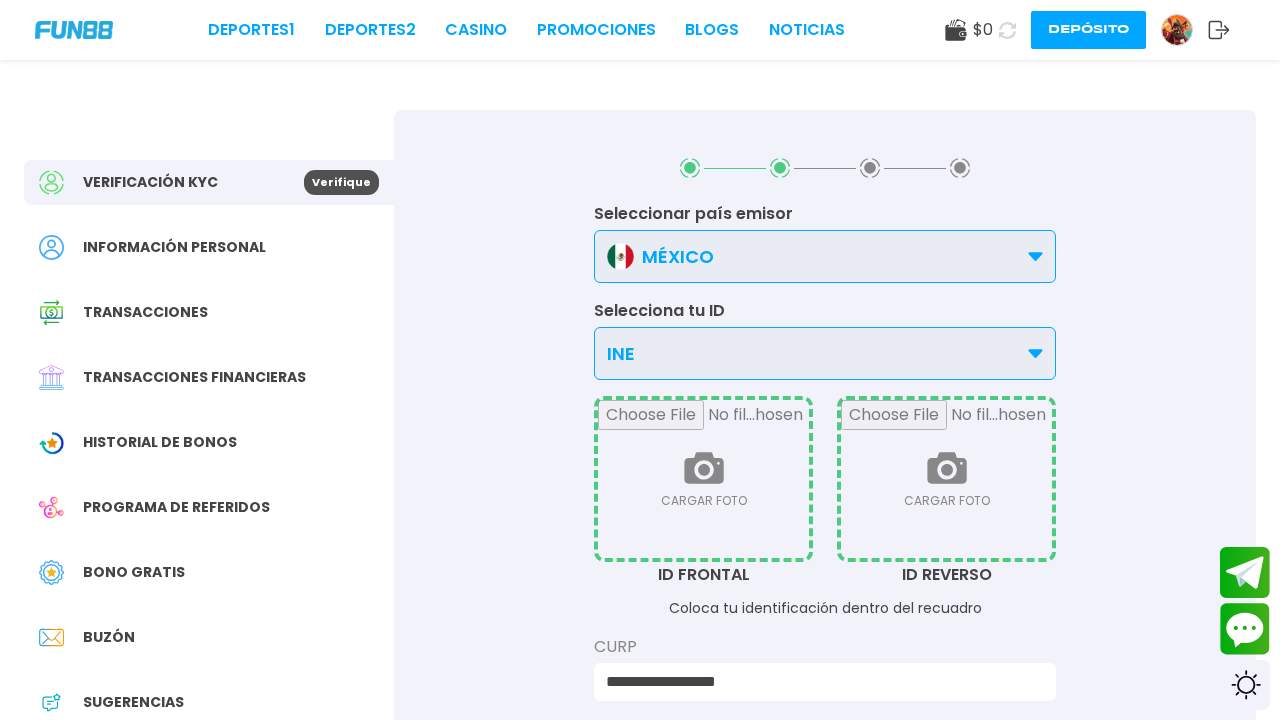 click at bounding box center (703, 479) 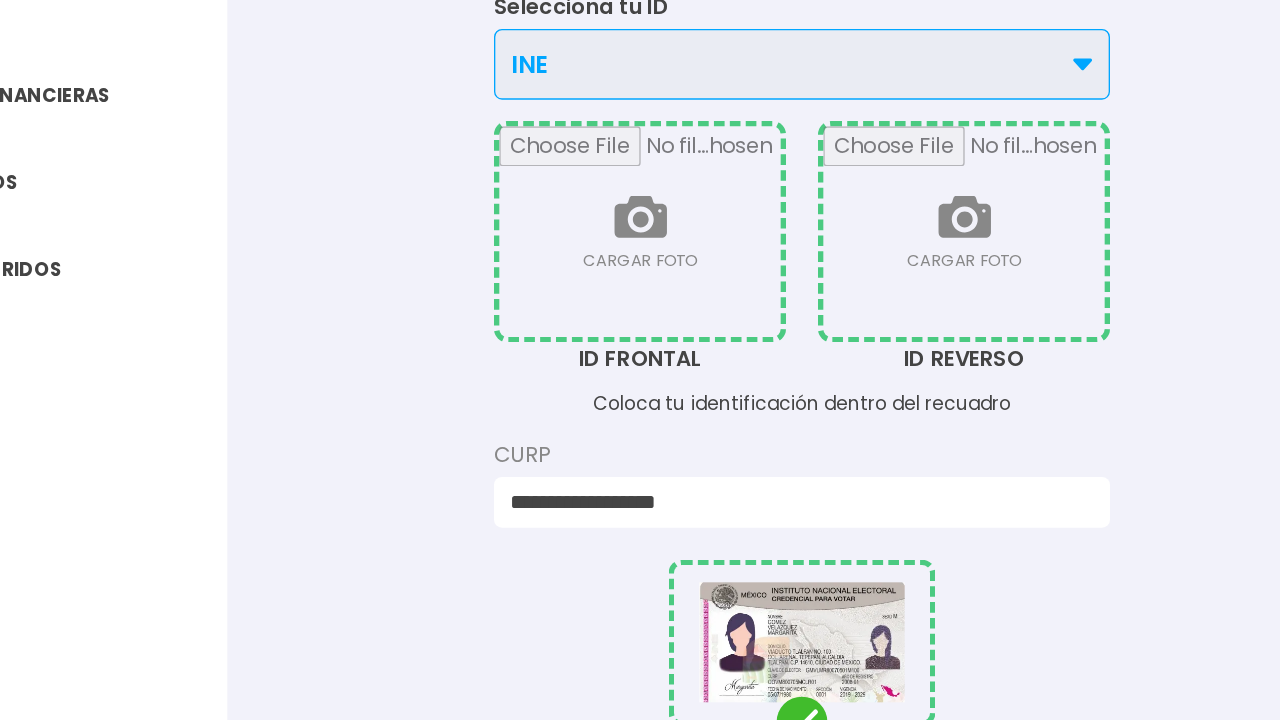click at bounding box center [825, 662] 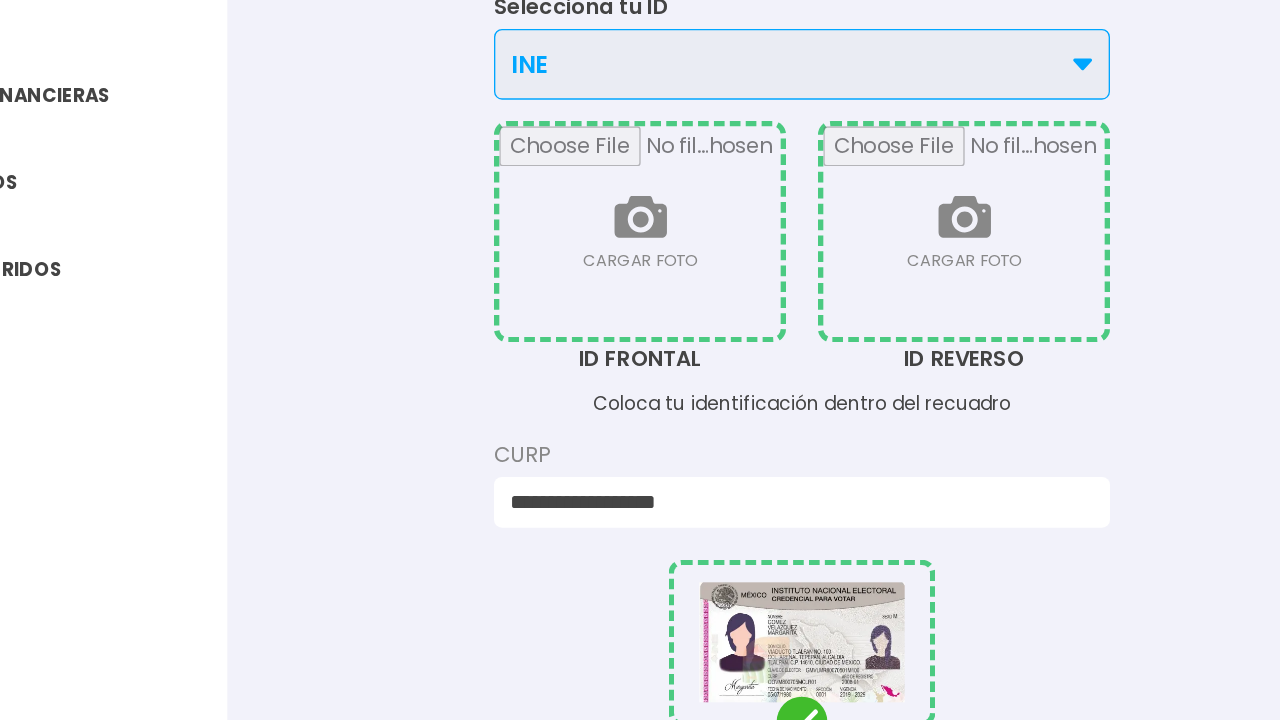click at bounding box center [825, 662] 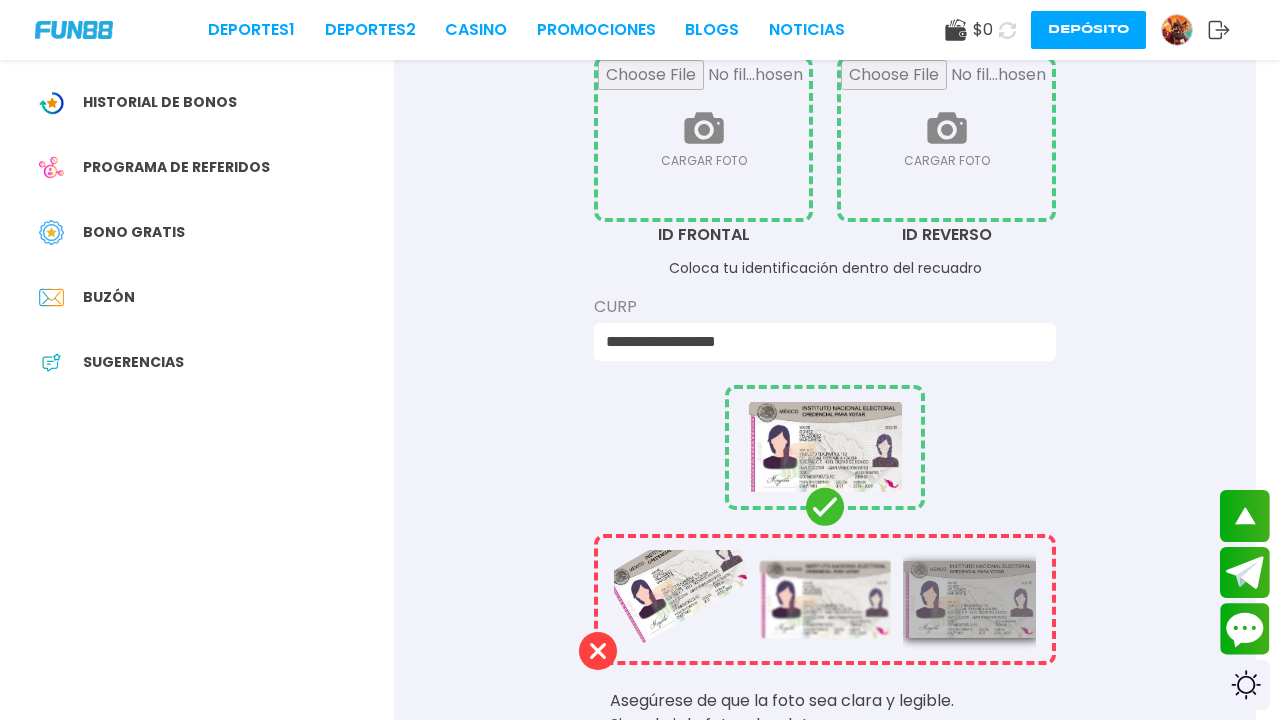 scroll, scrollTop: 223, scrollLeft: 0, axis: vertical 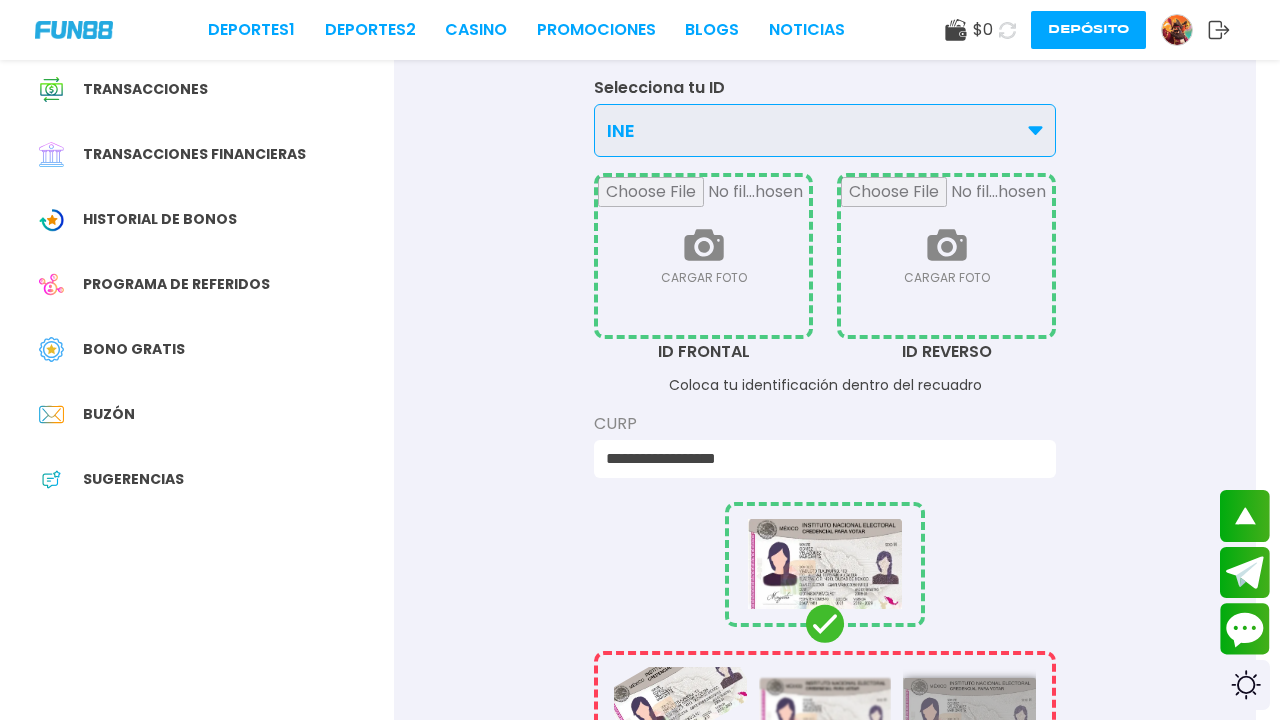 click at bounding box center [703, 256] 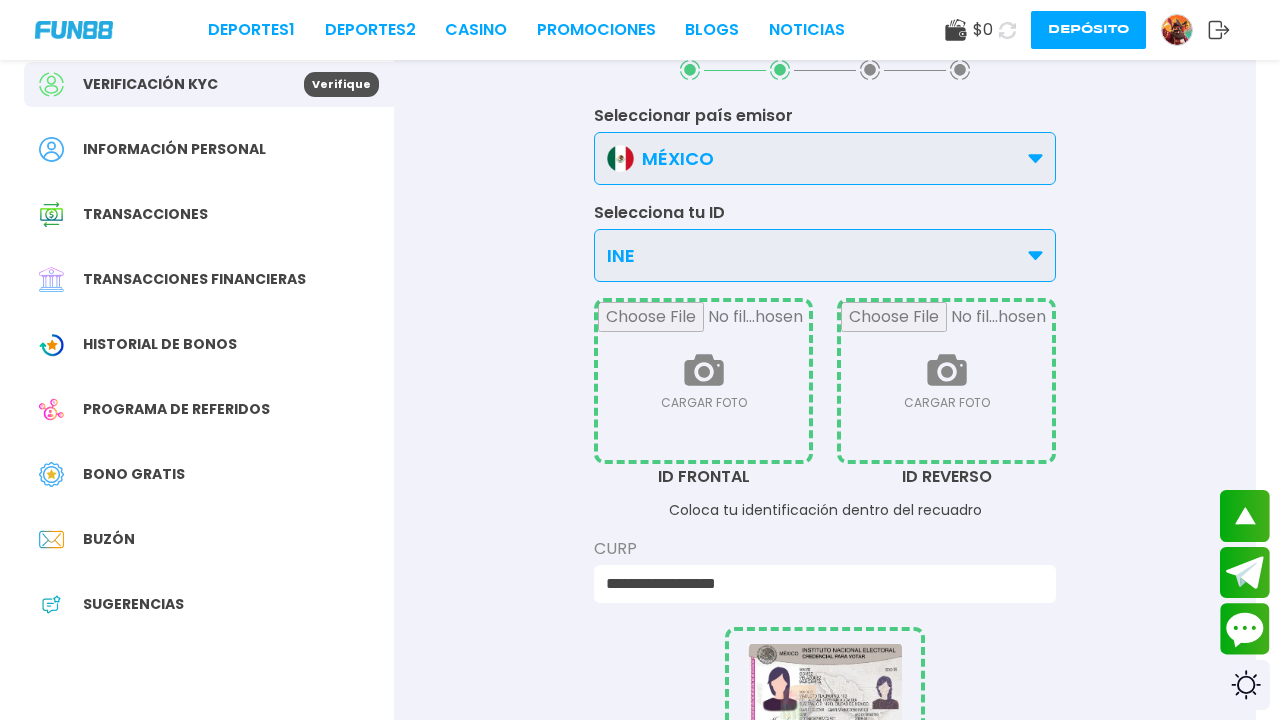 scroll, scrollTop: 0, scrollLeft: 0, axis: both 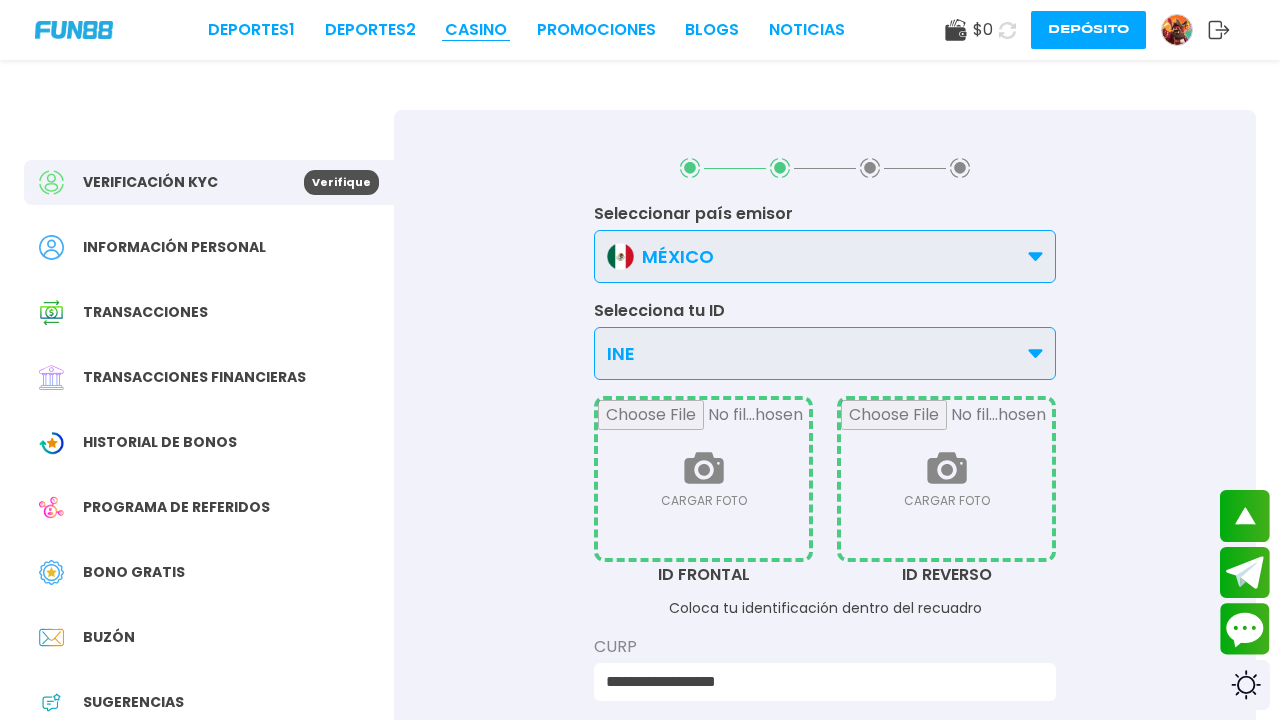 click on "CASINO" at bounding box center [476, 30] 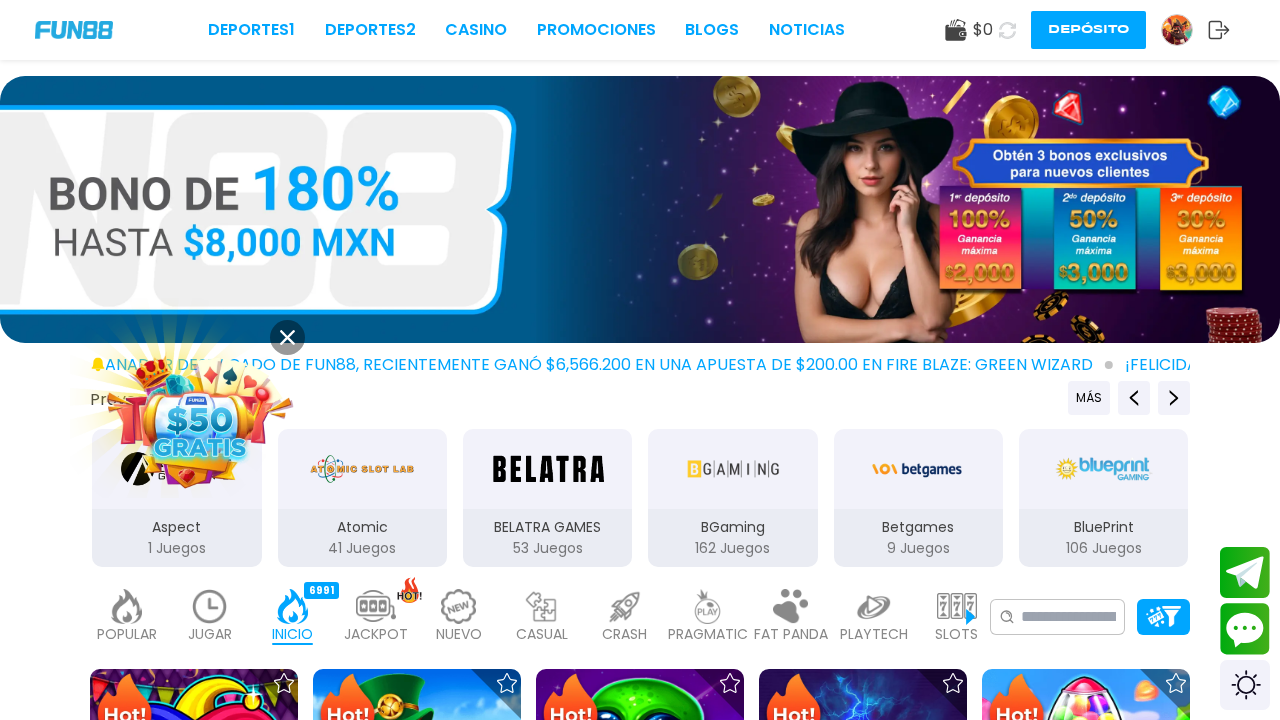 click at bounding box center [200, 420] 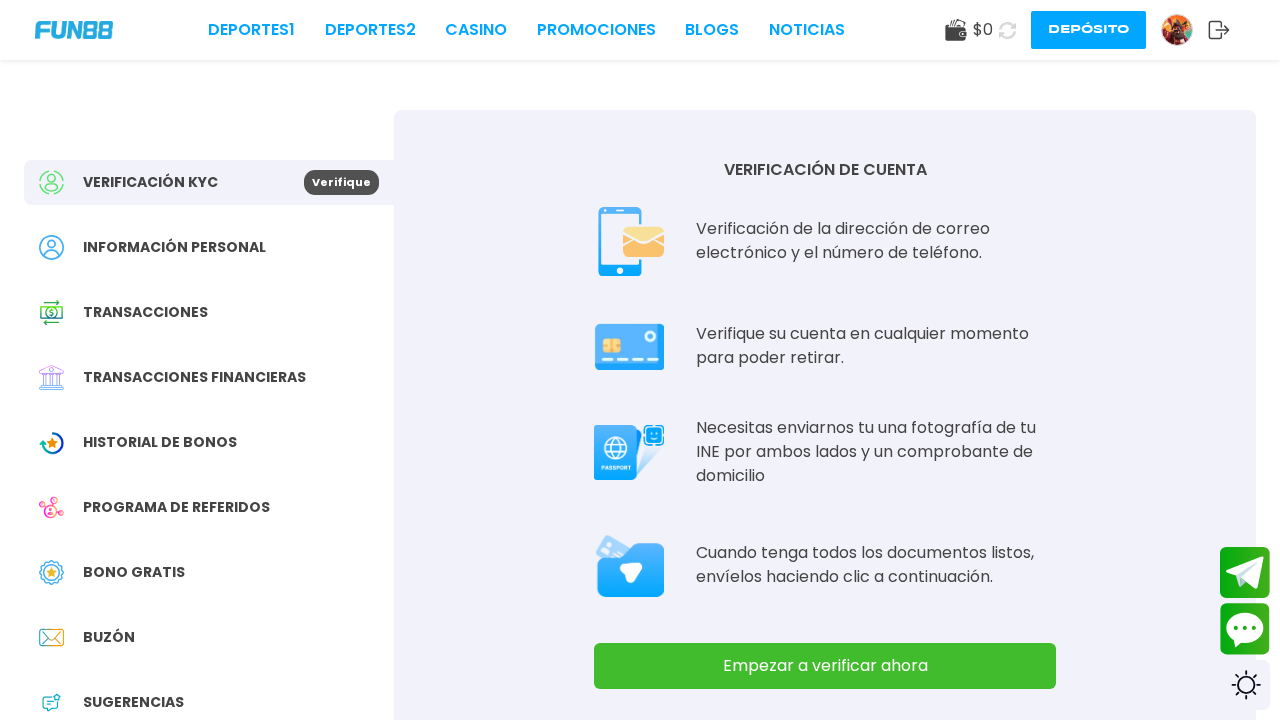 click on "Verificación KYC" at bounding box center [150, 182] 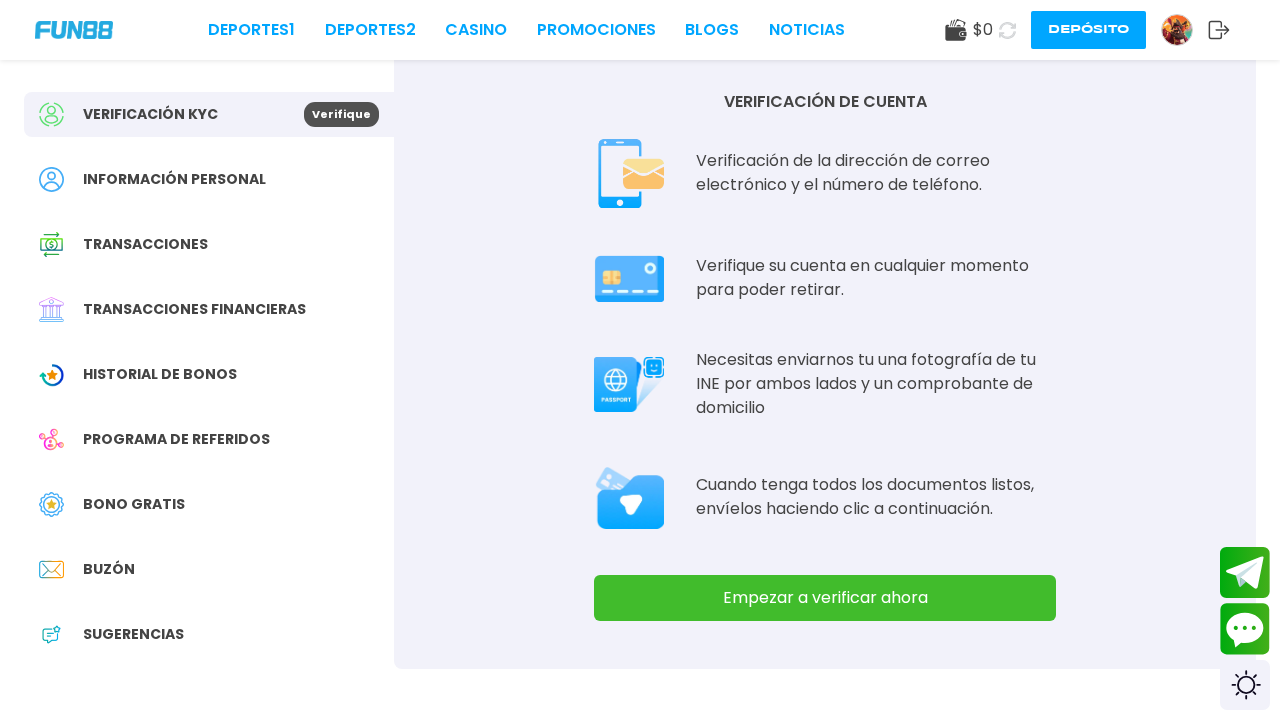 click on "Buzón" at bounding box center [109, 569] 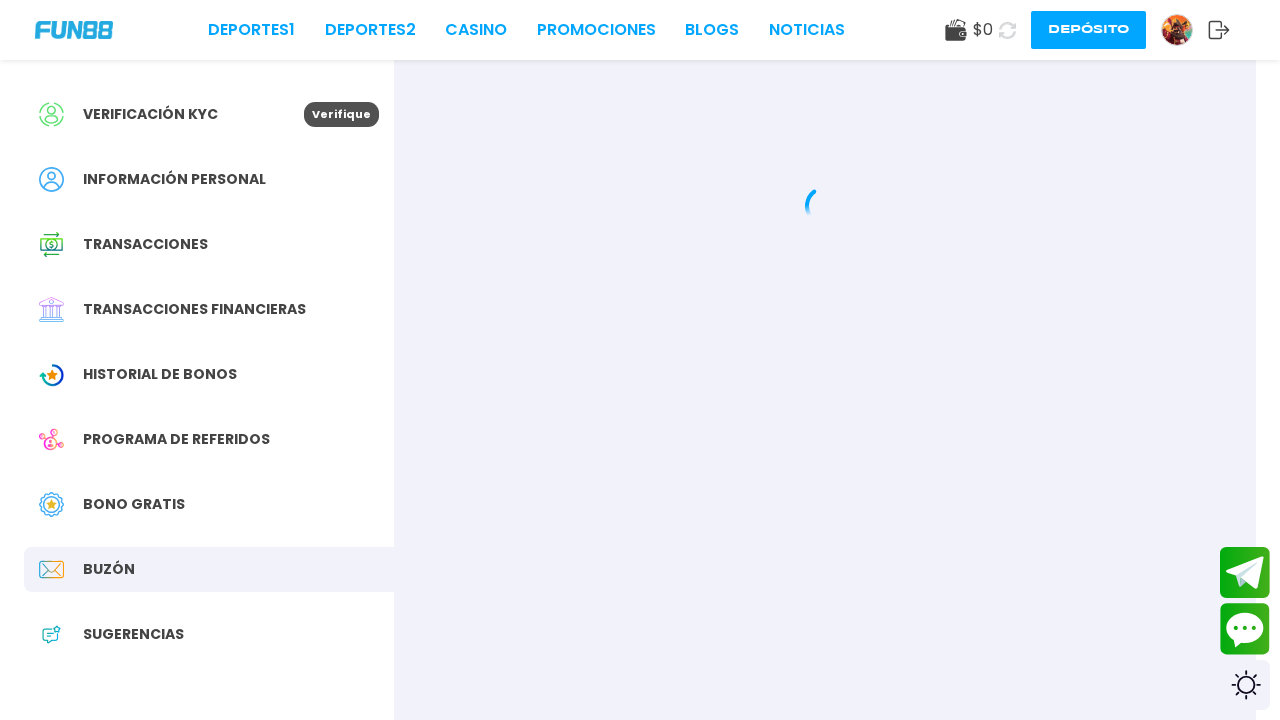 scroll, scrollTop: 0, scrollLeft: 0, axis: both 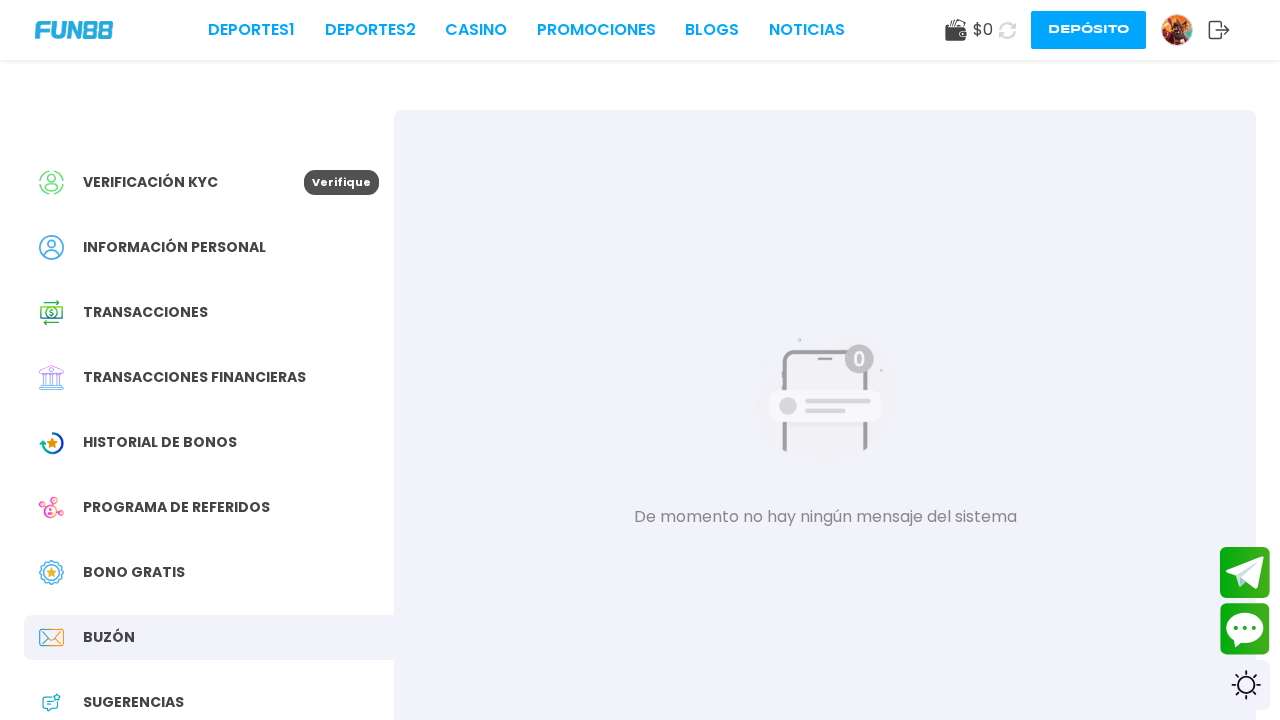 click on "Bono Gratis" at bounding box center [134, 572] 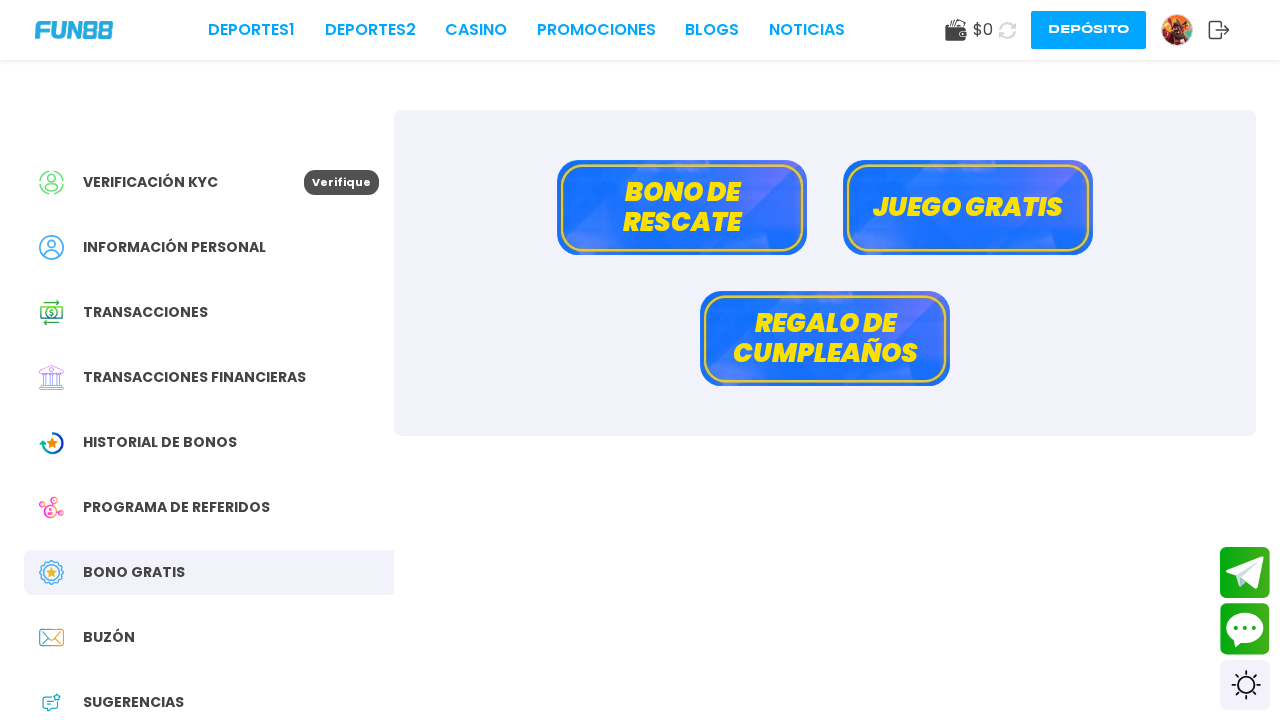 click on "Juego gratis" at bounding box center (968, 207) 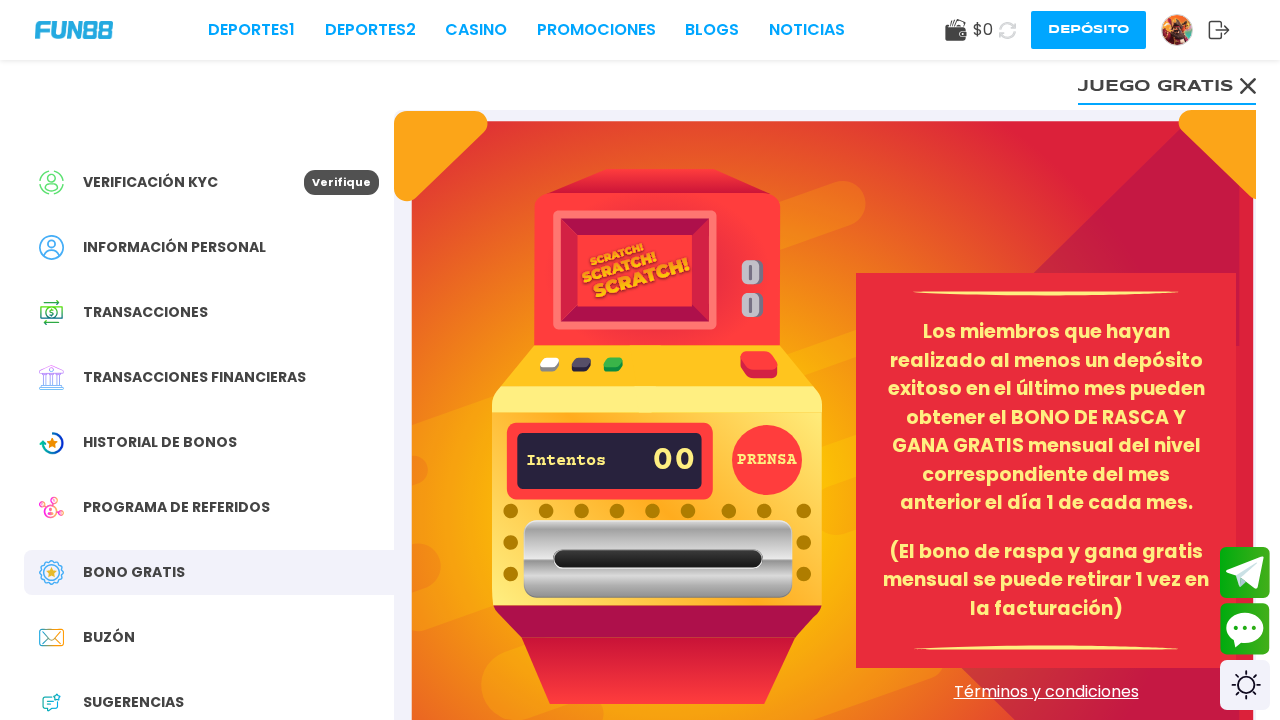 click 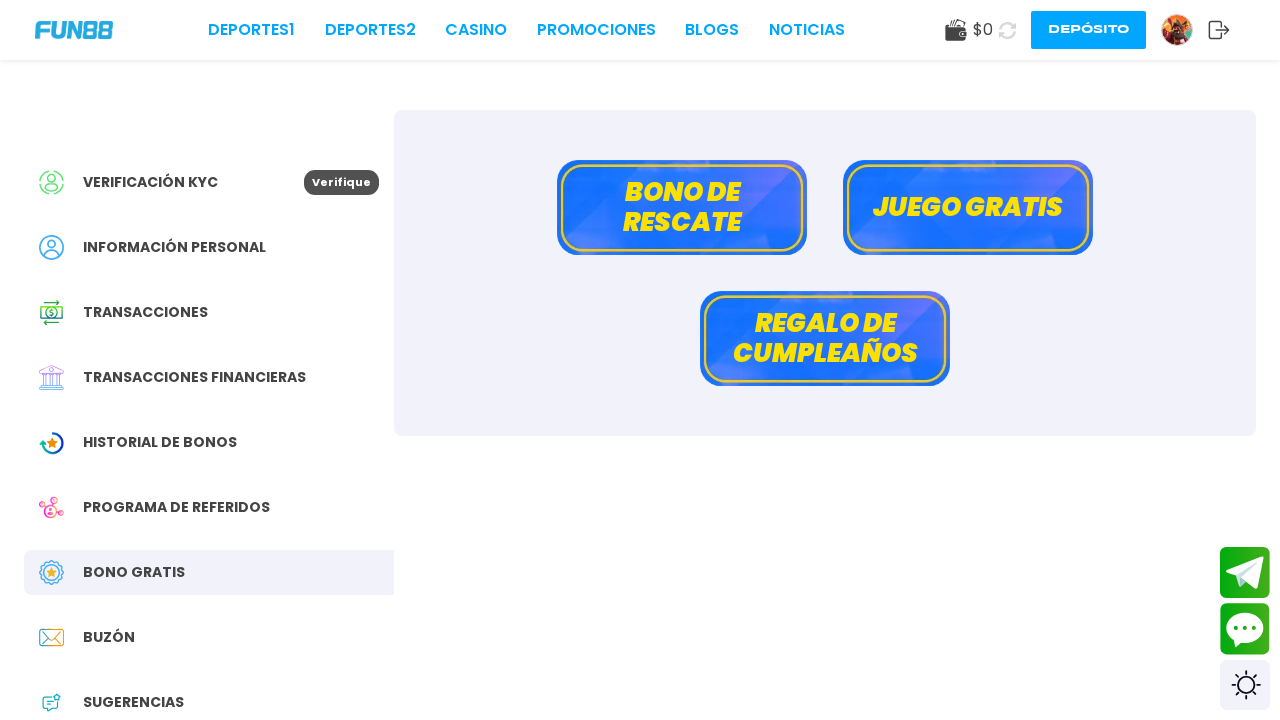 click on "Bono de rescate" at bounding box center [682, 207] 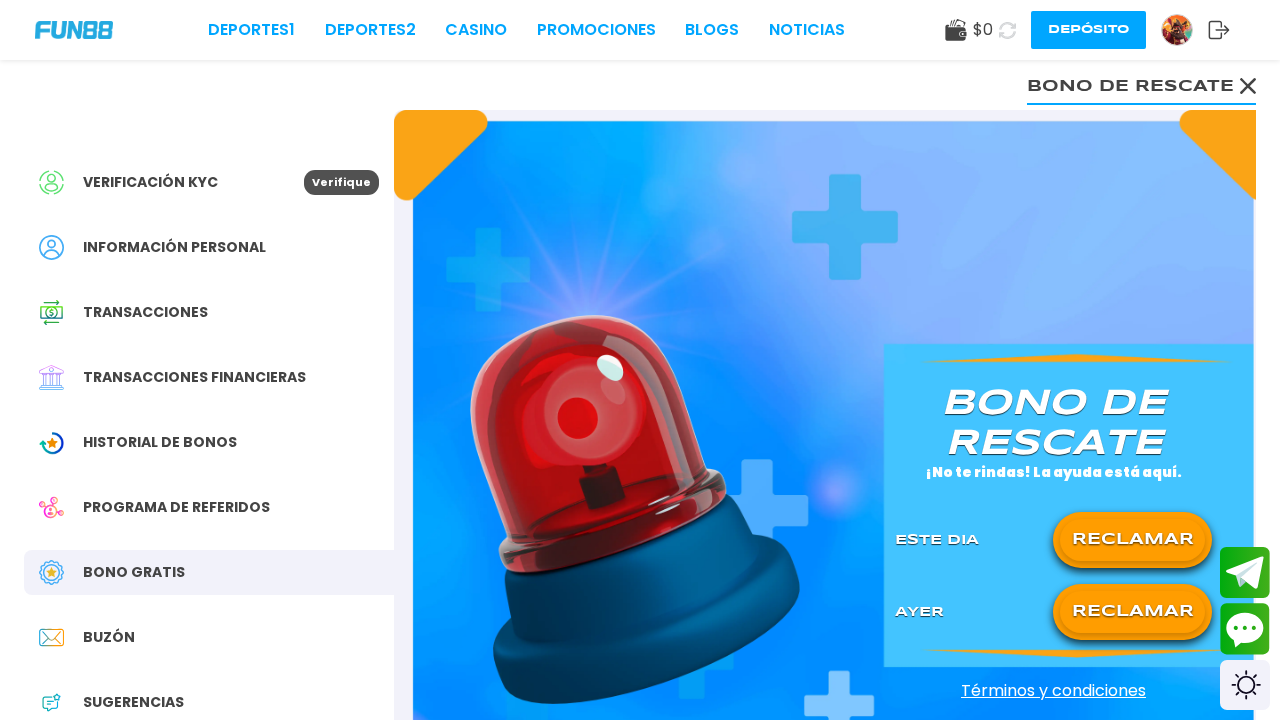 click on "RECLAMAR" at bounding box center [1132, 540] 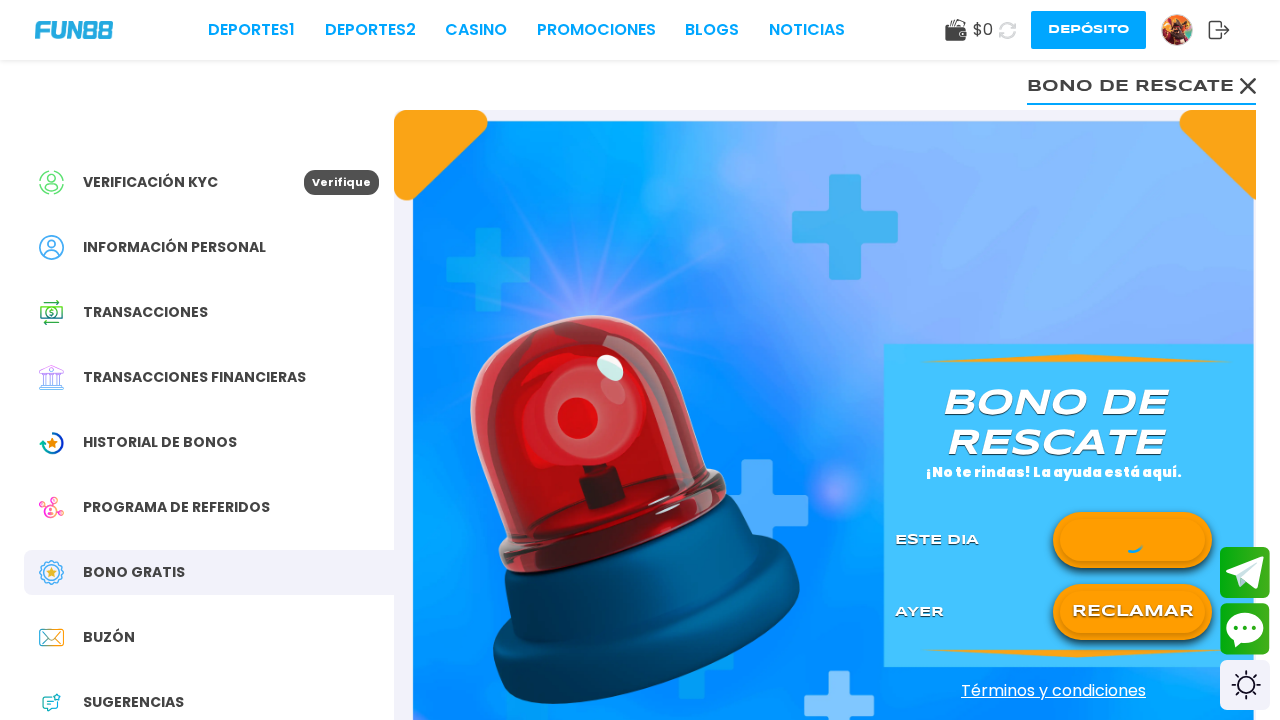 scroll, scrollTop: 9, scrollLeft: 0, axis: vertical 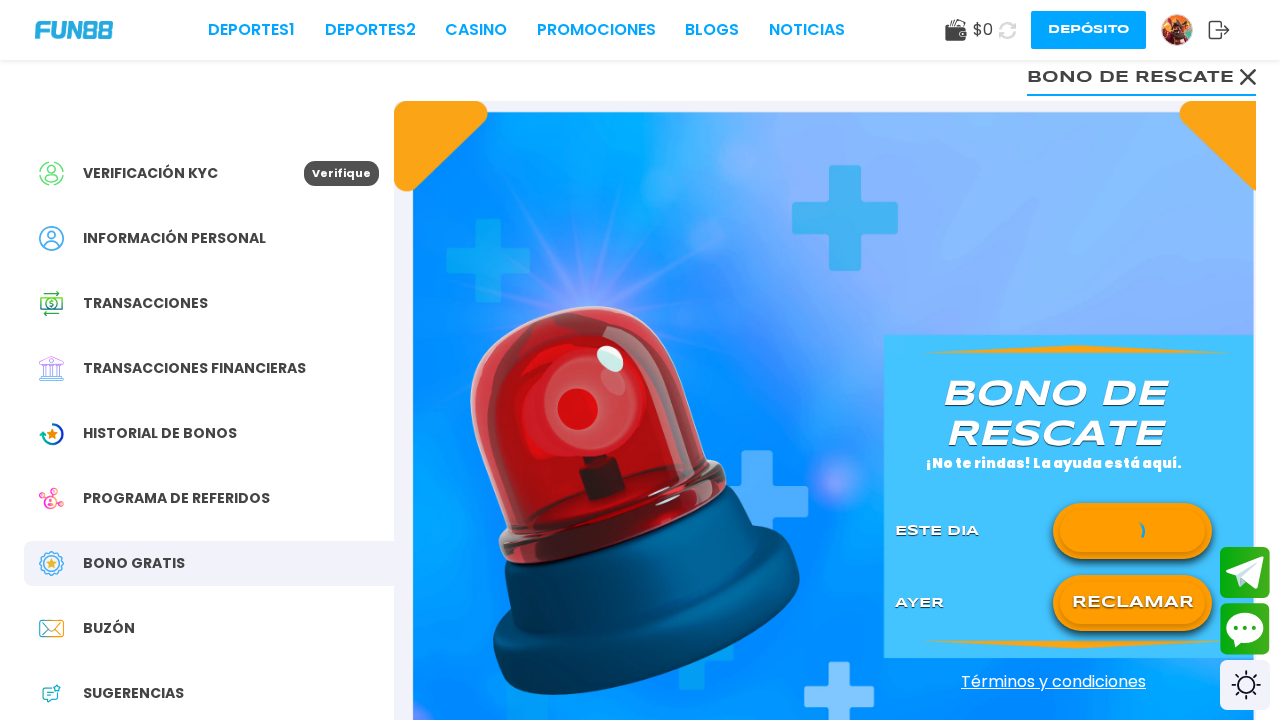 click on "RECLAMAR" at bounding box center [1132, 603] 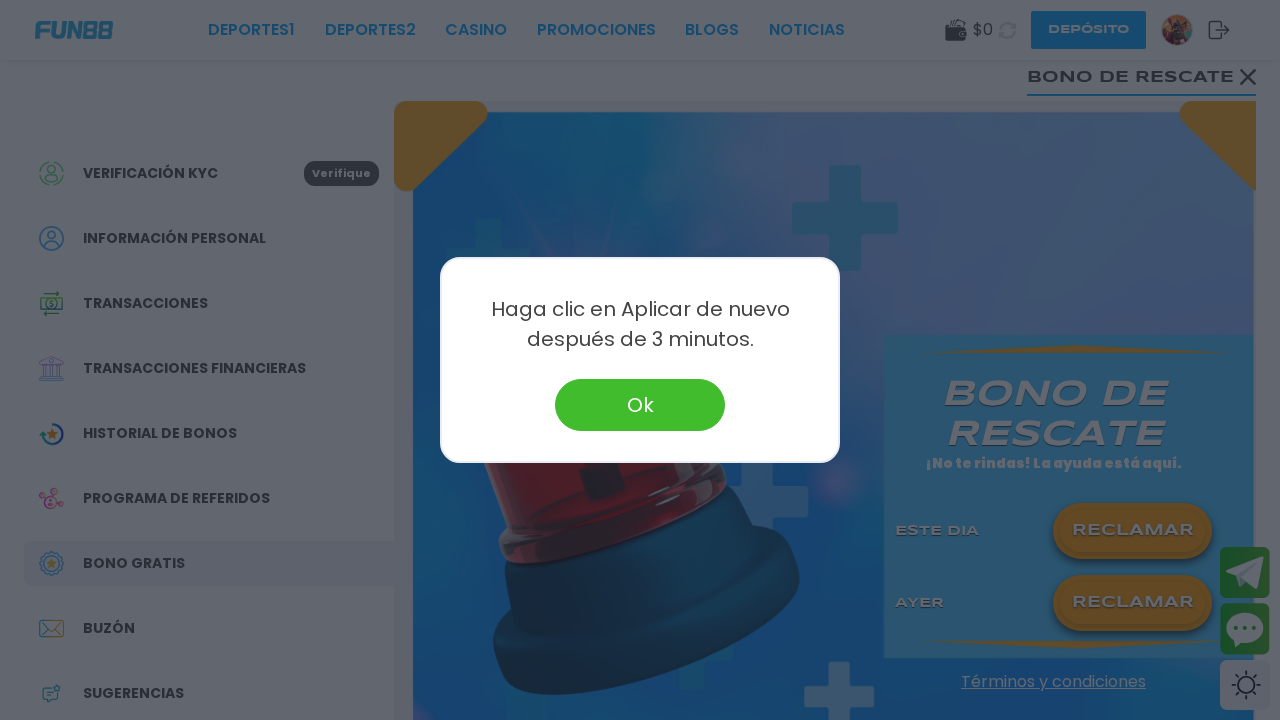 click on "Ok" at bounding box center (640, 405) 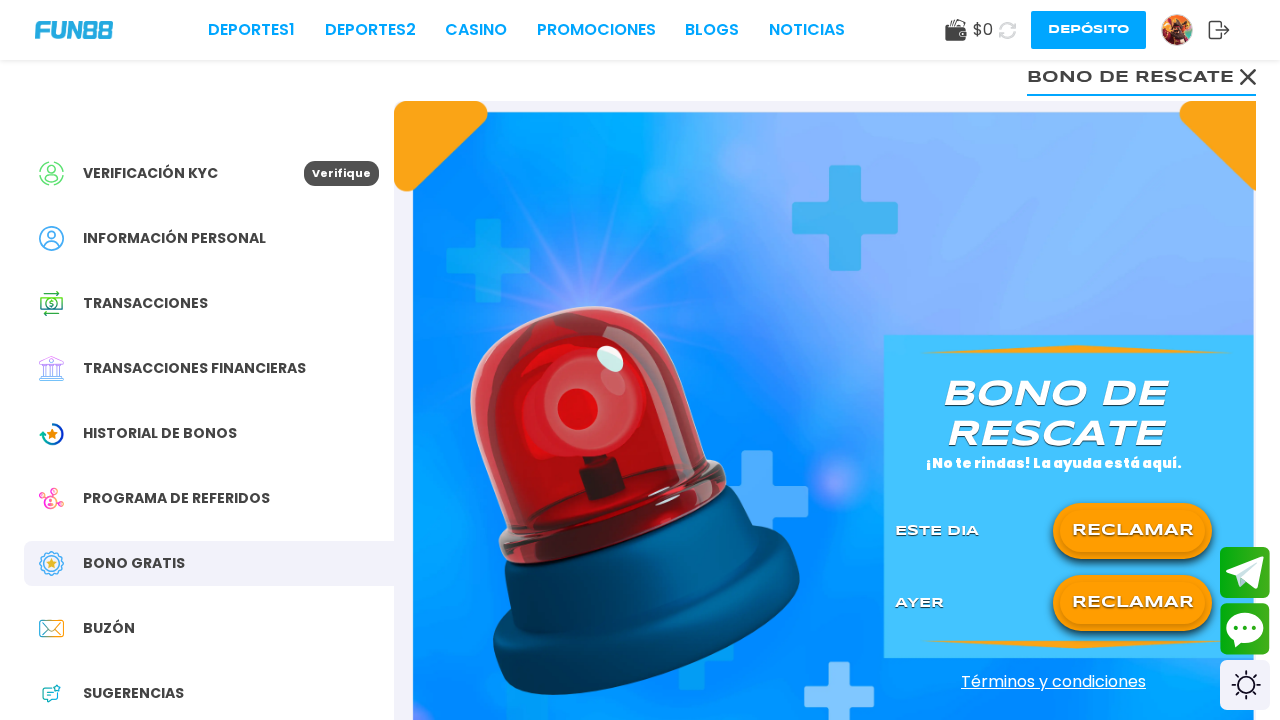 click on "RECLAMAR" at bounding box center (1132, 531) 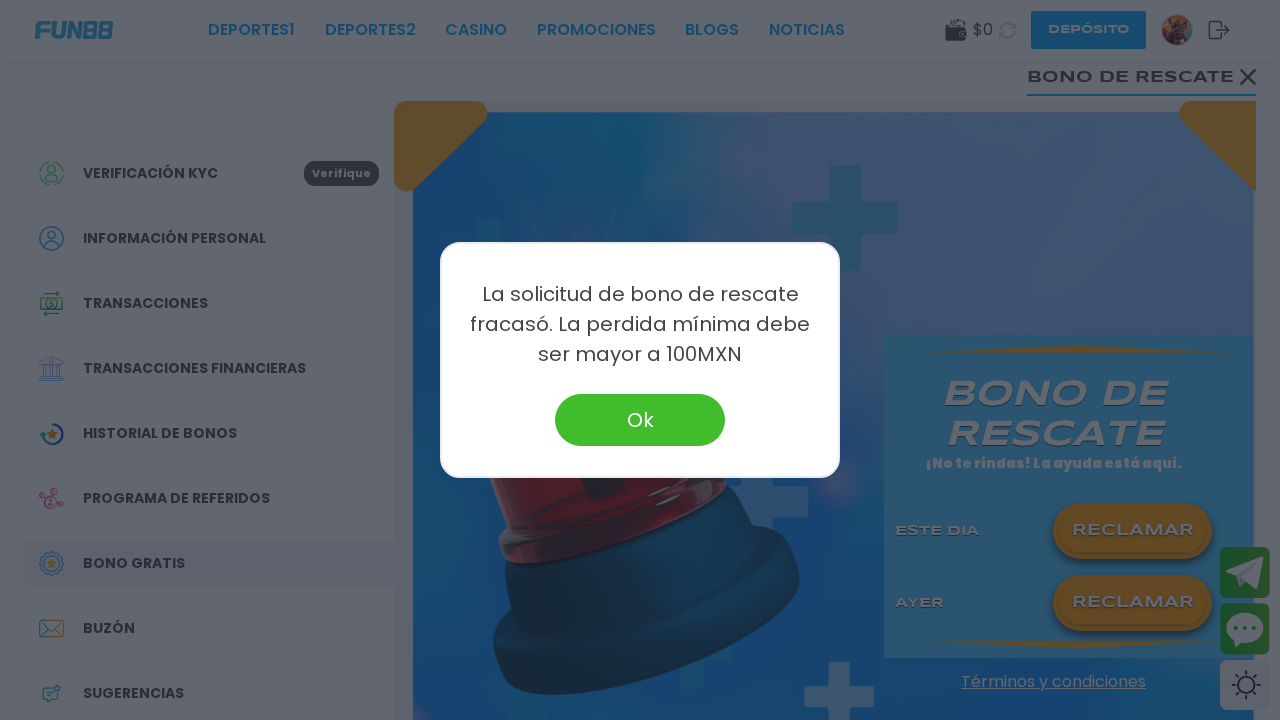 click on "Ok" at bounding box center (640, 420) 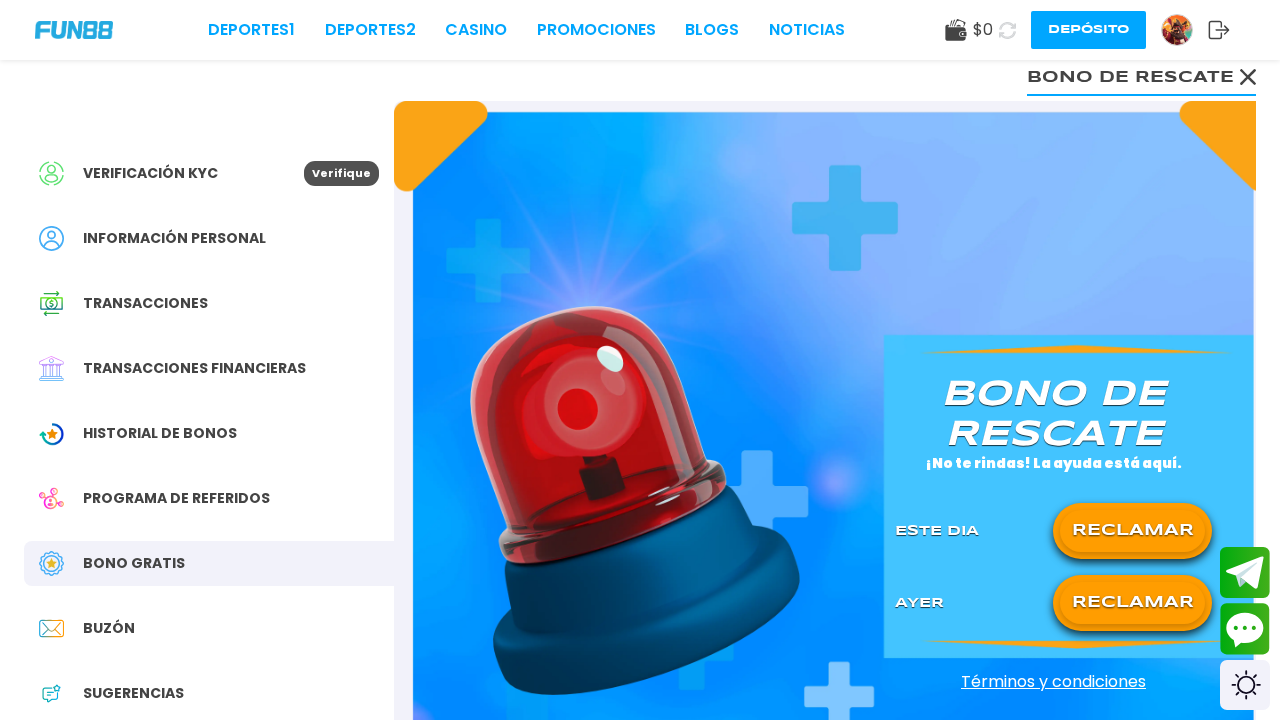 click on "Historial de Bonos" at bounding box center [160, 433] 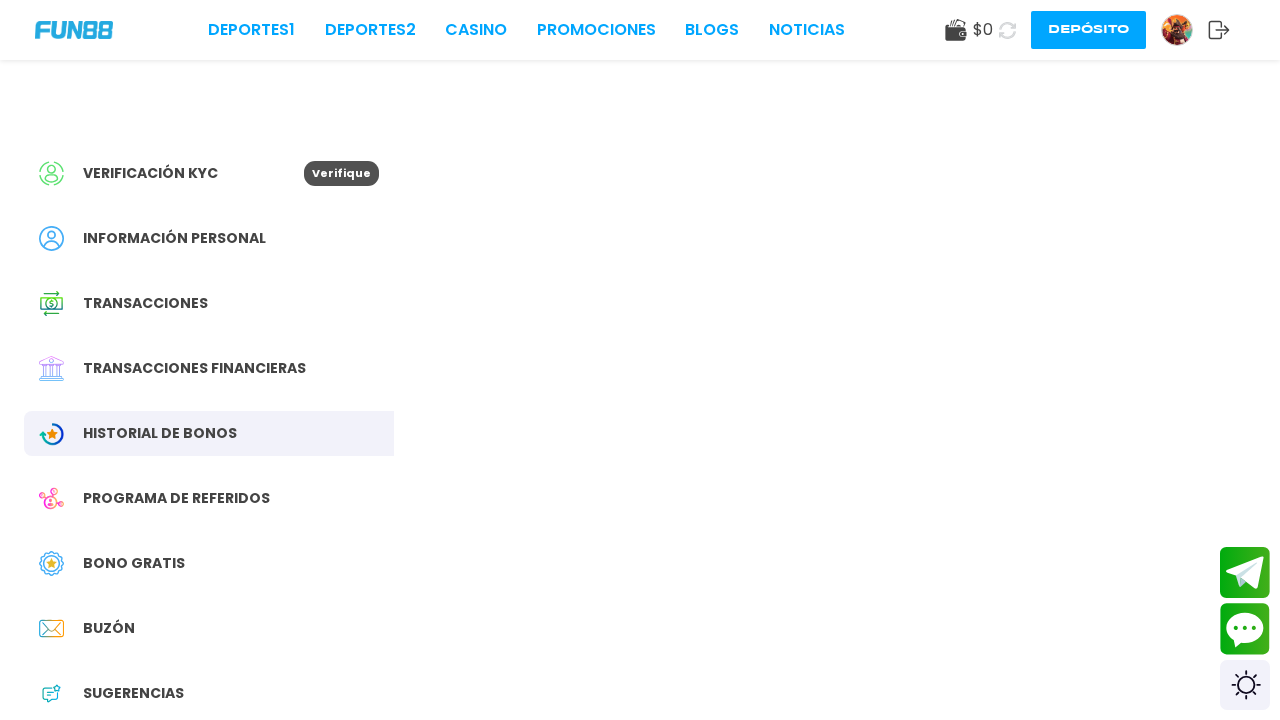 scroll, scrollTop: 0, scrollLeft: 0, axis: both 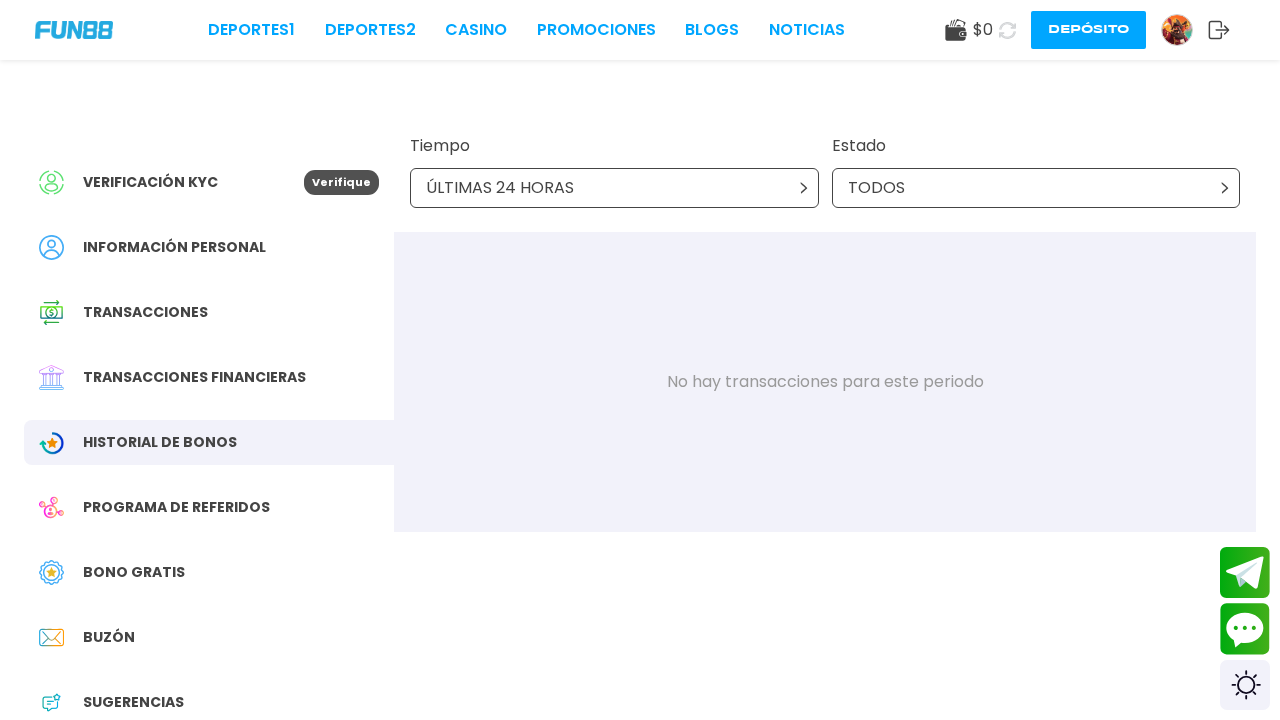 click on "TODOS" at bounding box center [876, 188] 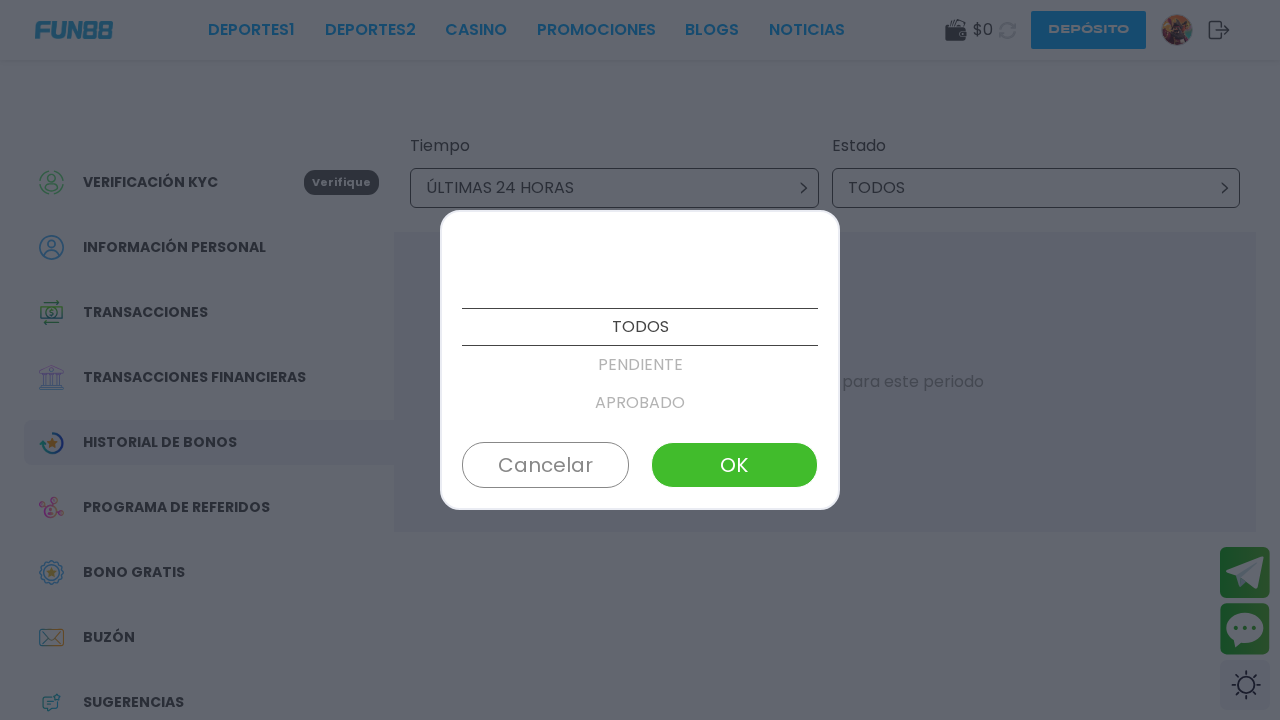 click at bounding box center [640, 360] 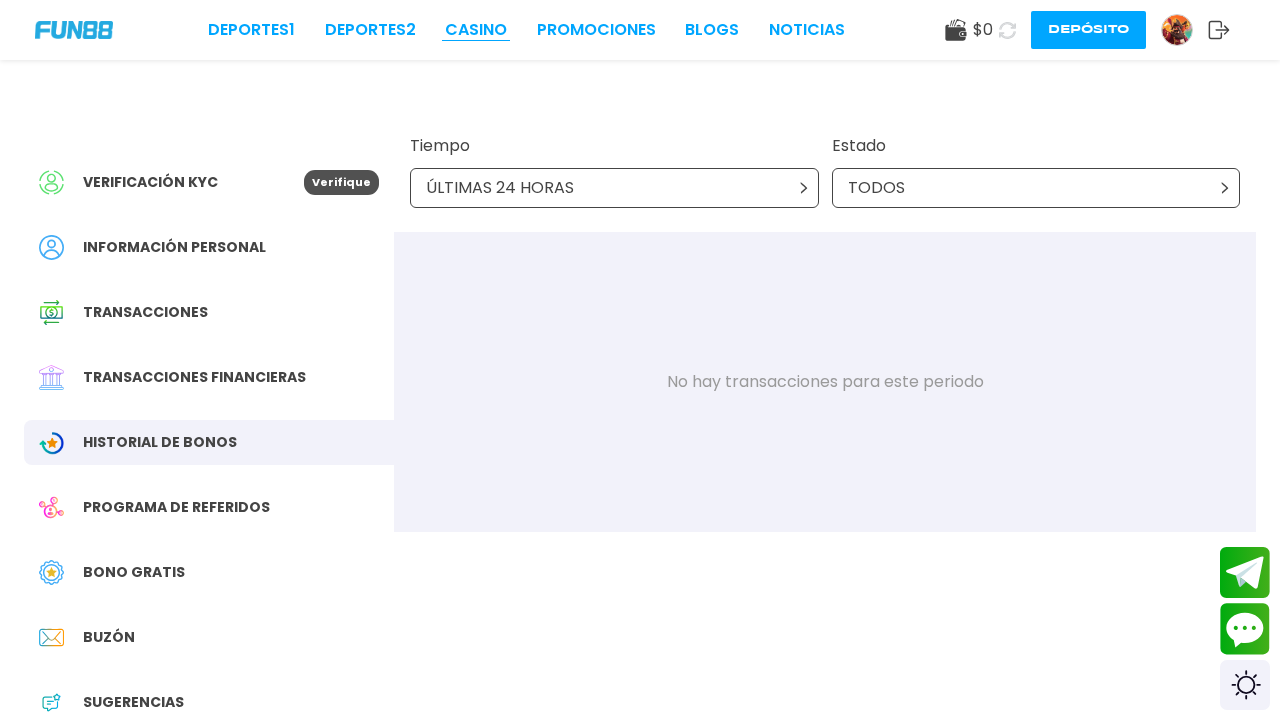 click on "CASINO" at bounding box center (476, 30) 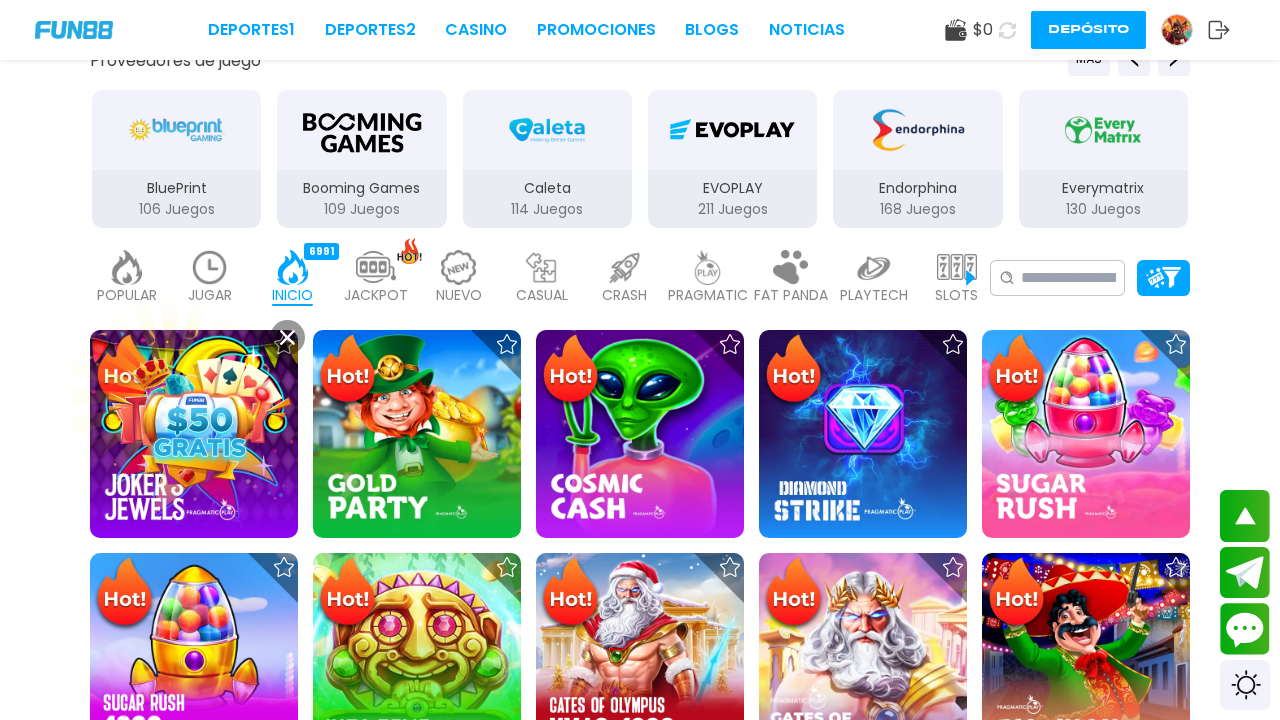 scroll, scrollTop: 240, scrollLeft: 0, axis: vertical 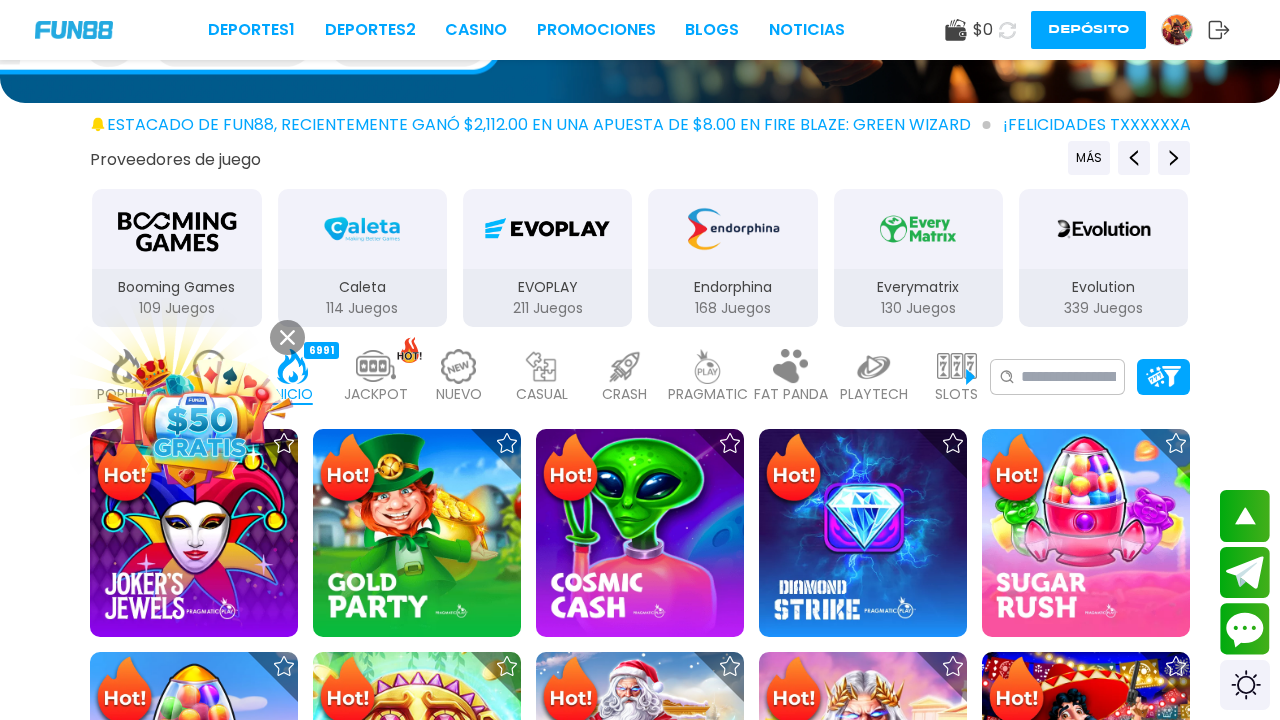 click at bounding box center (1177, 30) 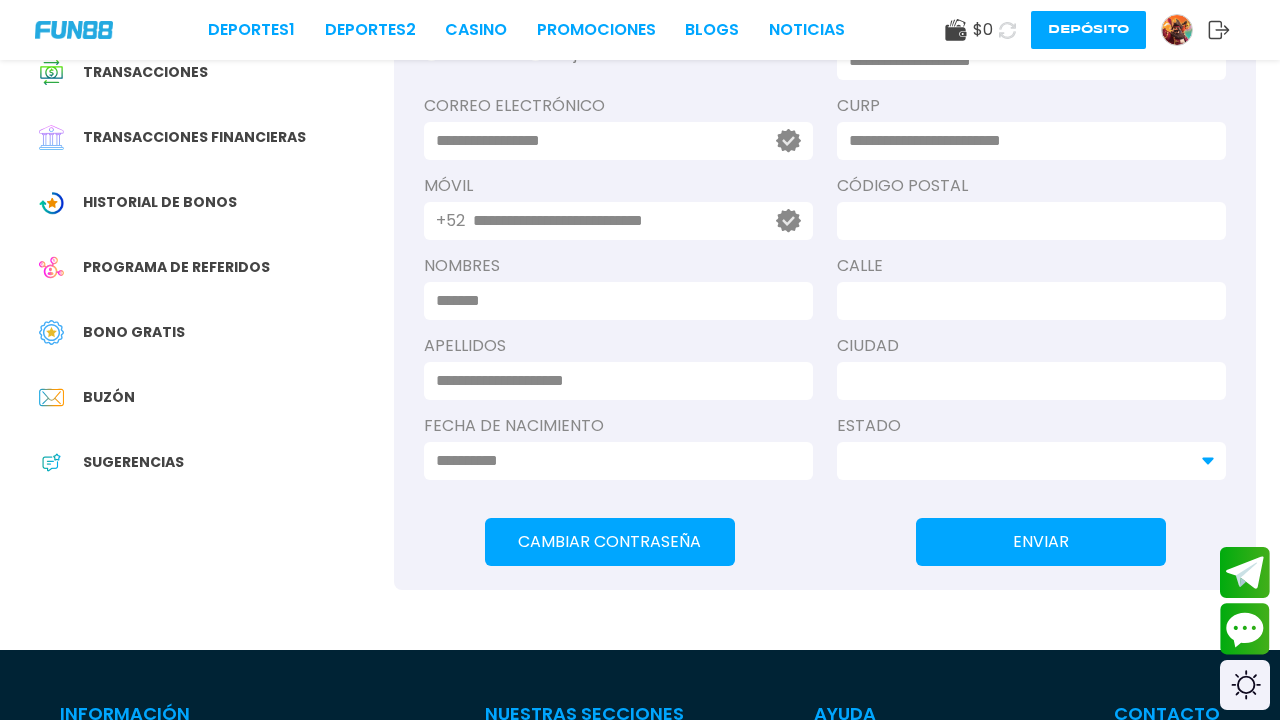 scroll, scrollTop: 0, scrollLeft: 0, axis: both 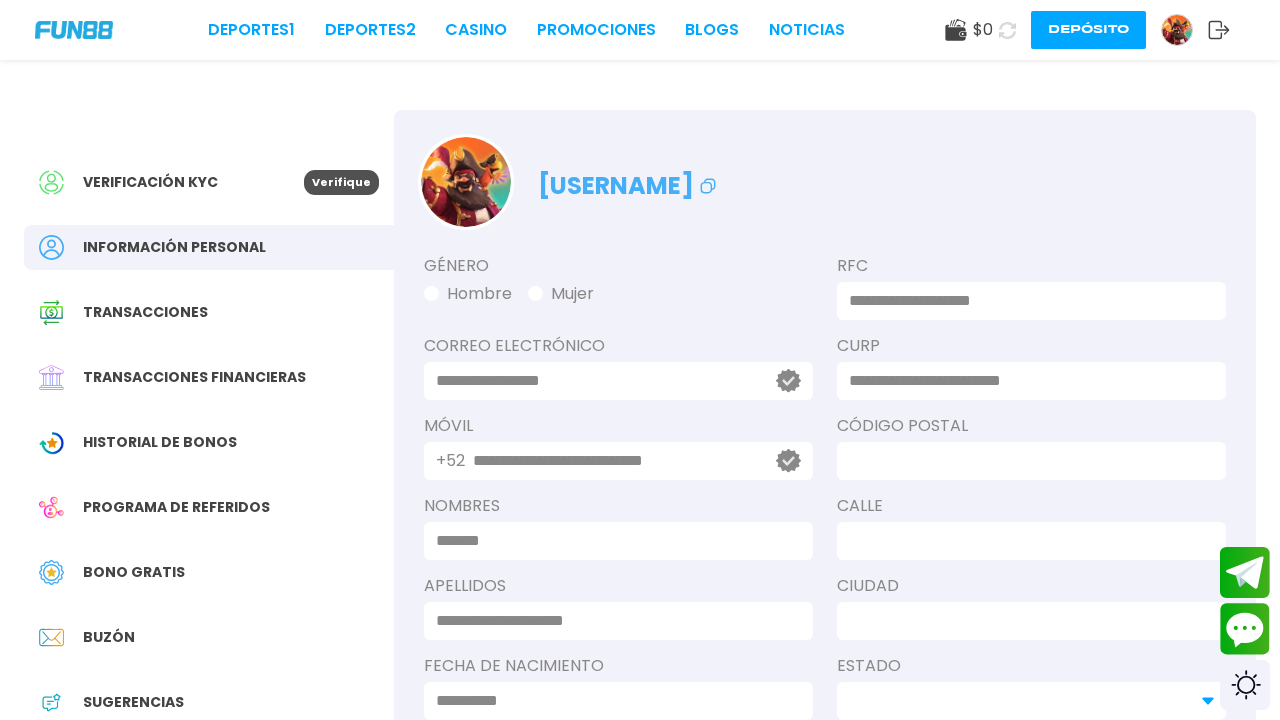 type on "**********" 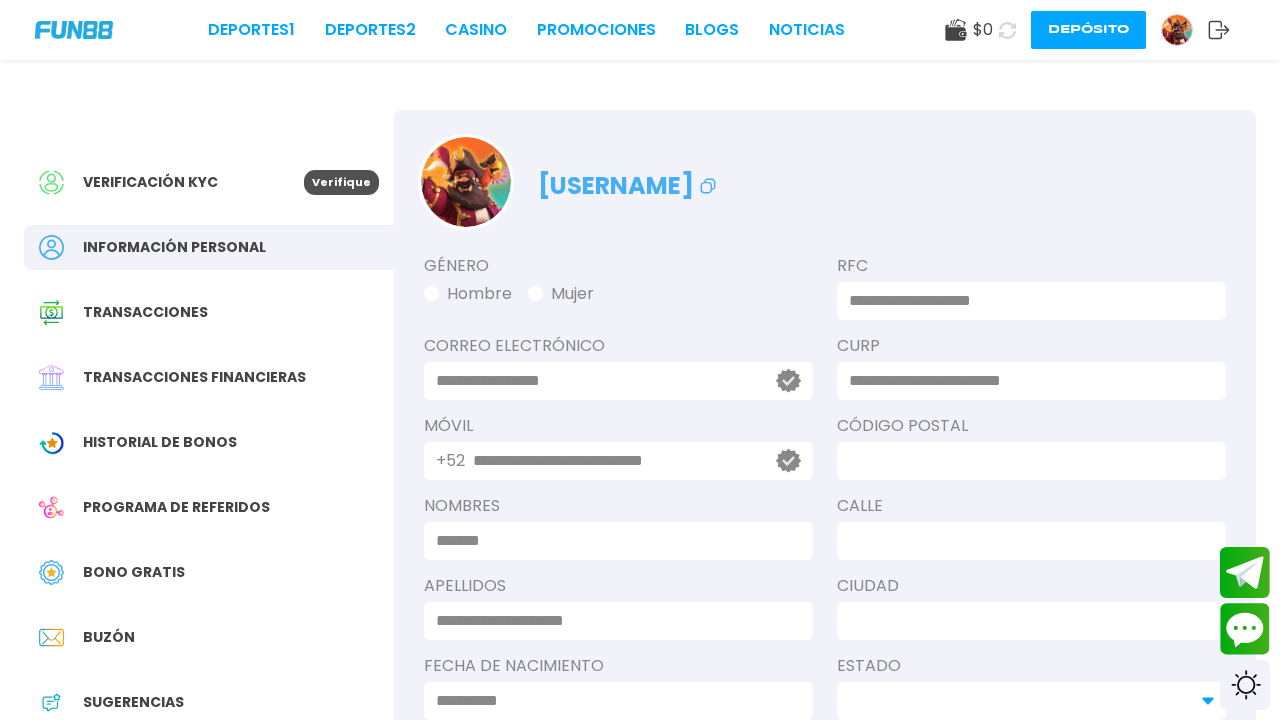 type on "**********" 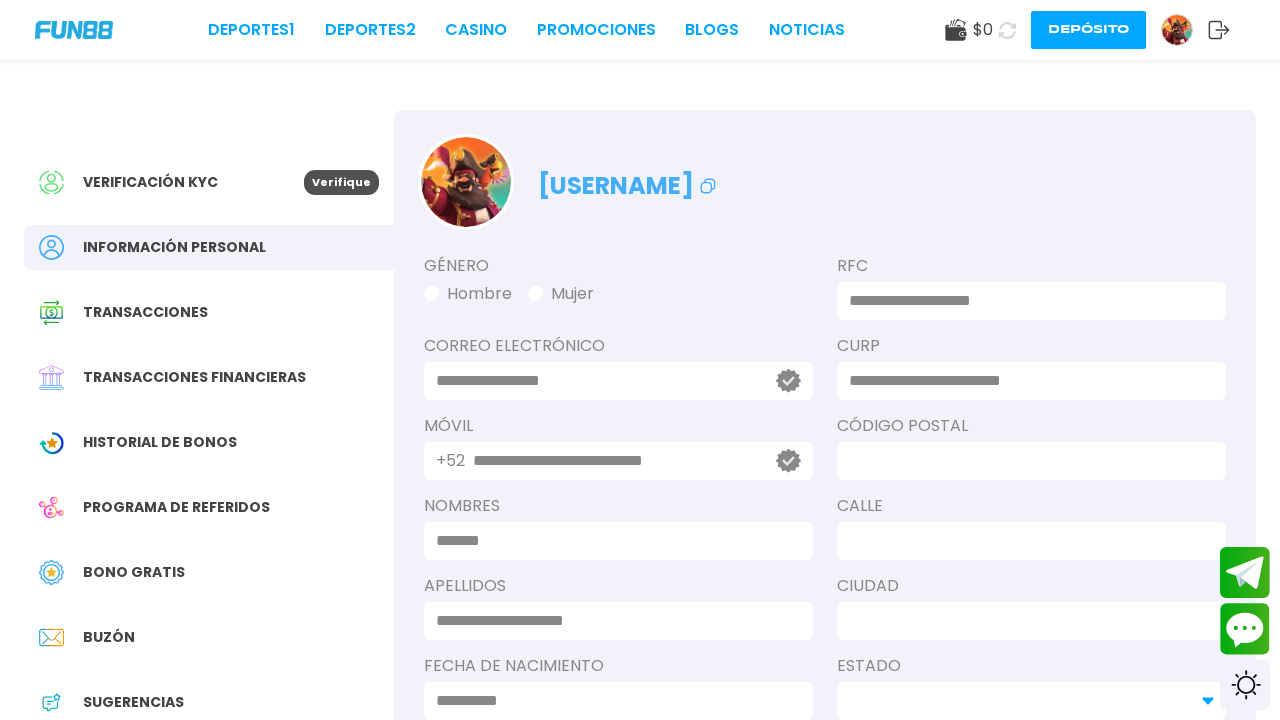 type on "*****" 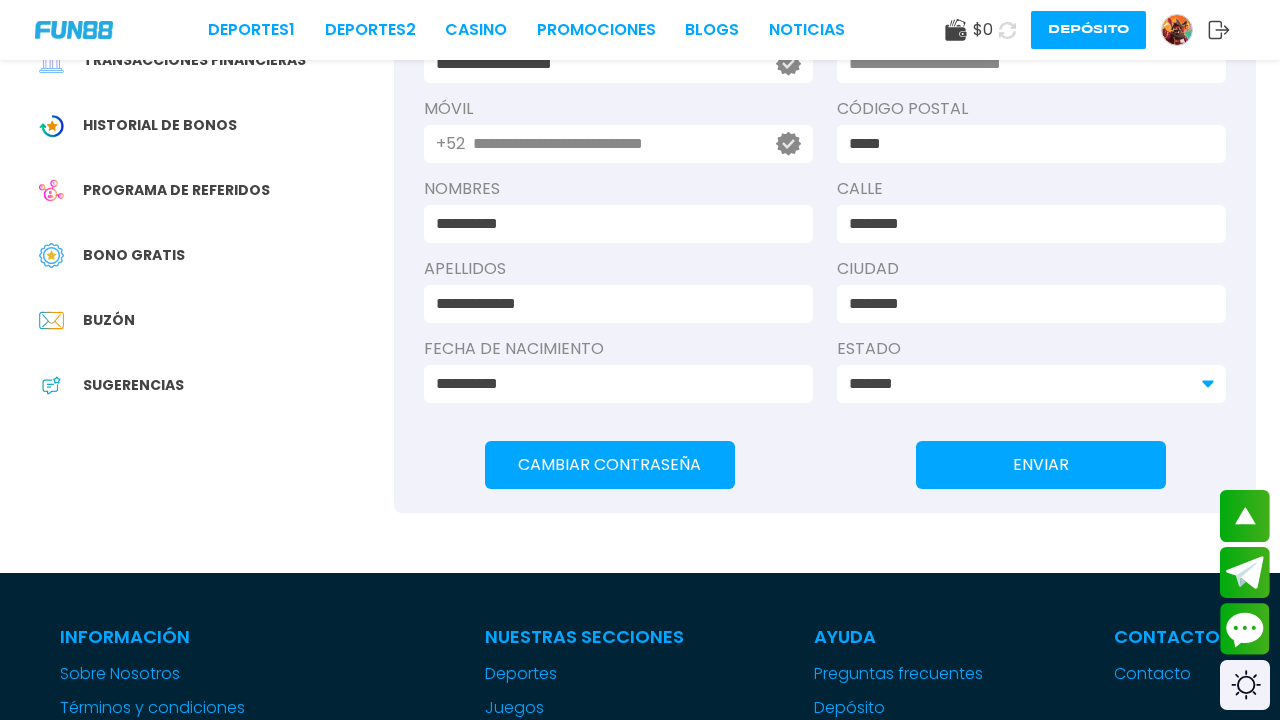 scroll, scrollTop: 312, scrollLeft: 0, axis: vertical 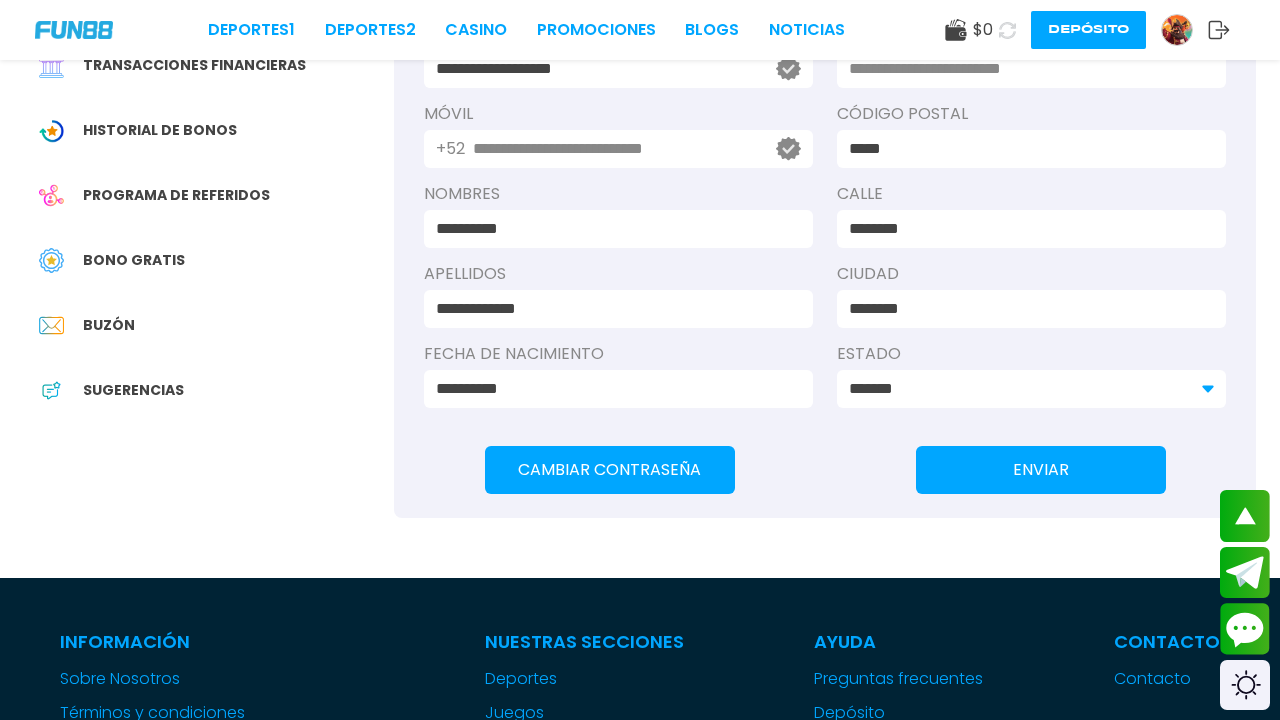 click 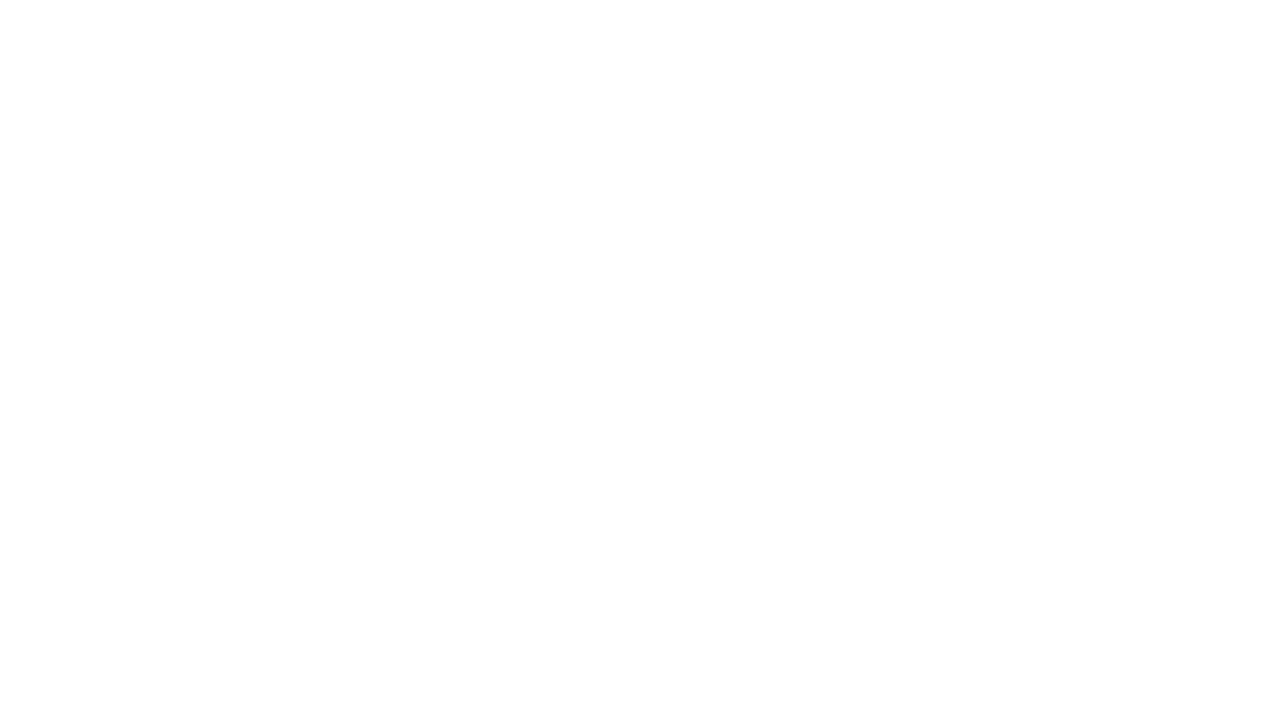 scroll, scrollTop: 0, scrollLeft: 0, axis: both 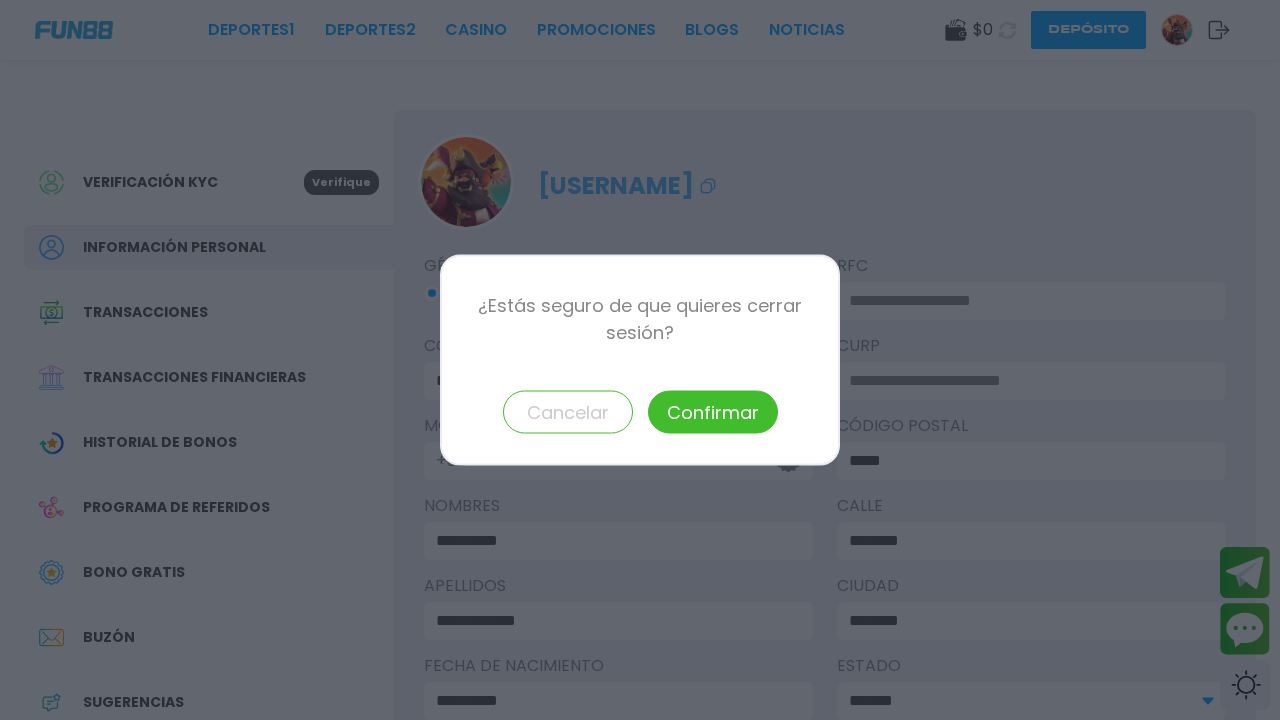 click at bounding box center [640, 360] 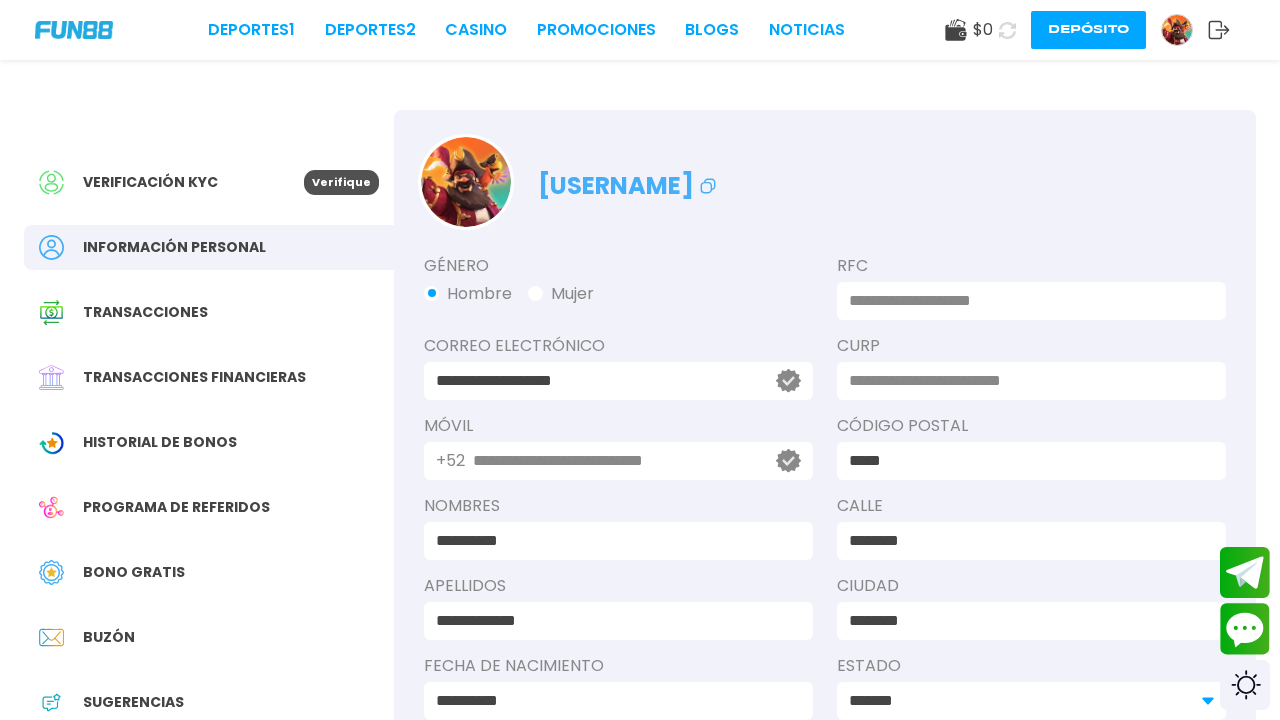 click 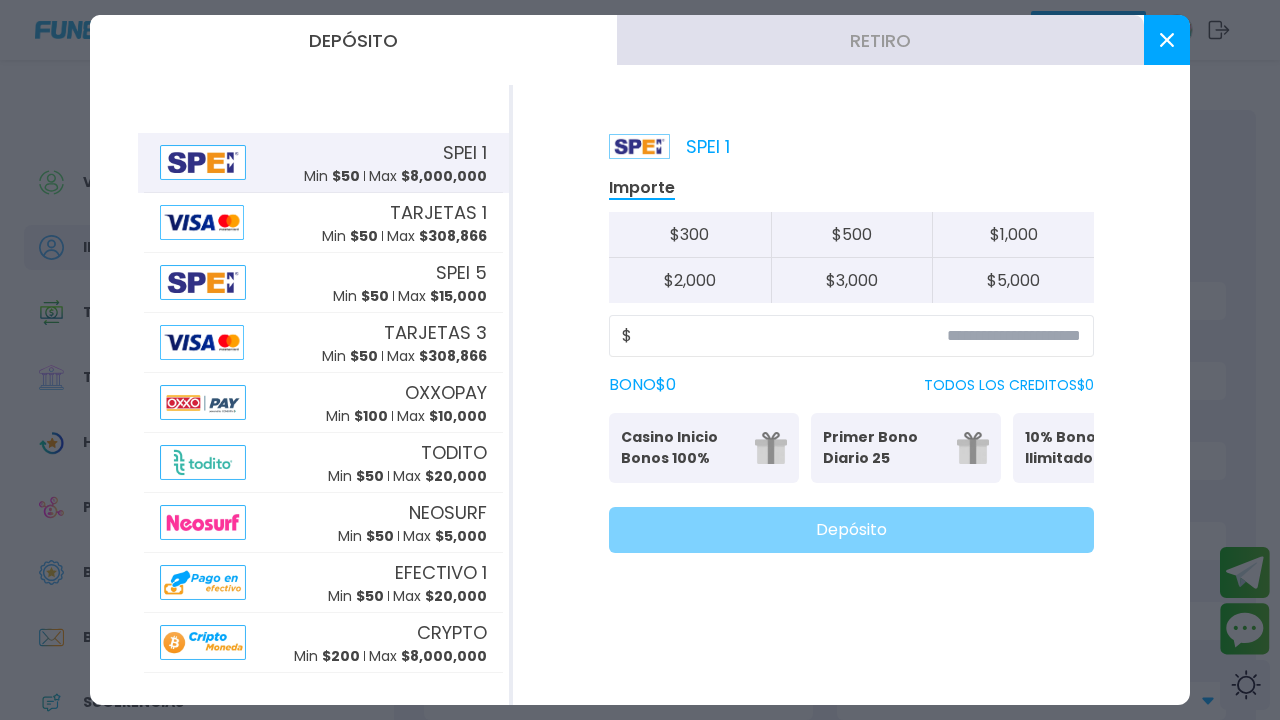 click at bounding box center (771, 448) 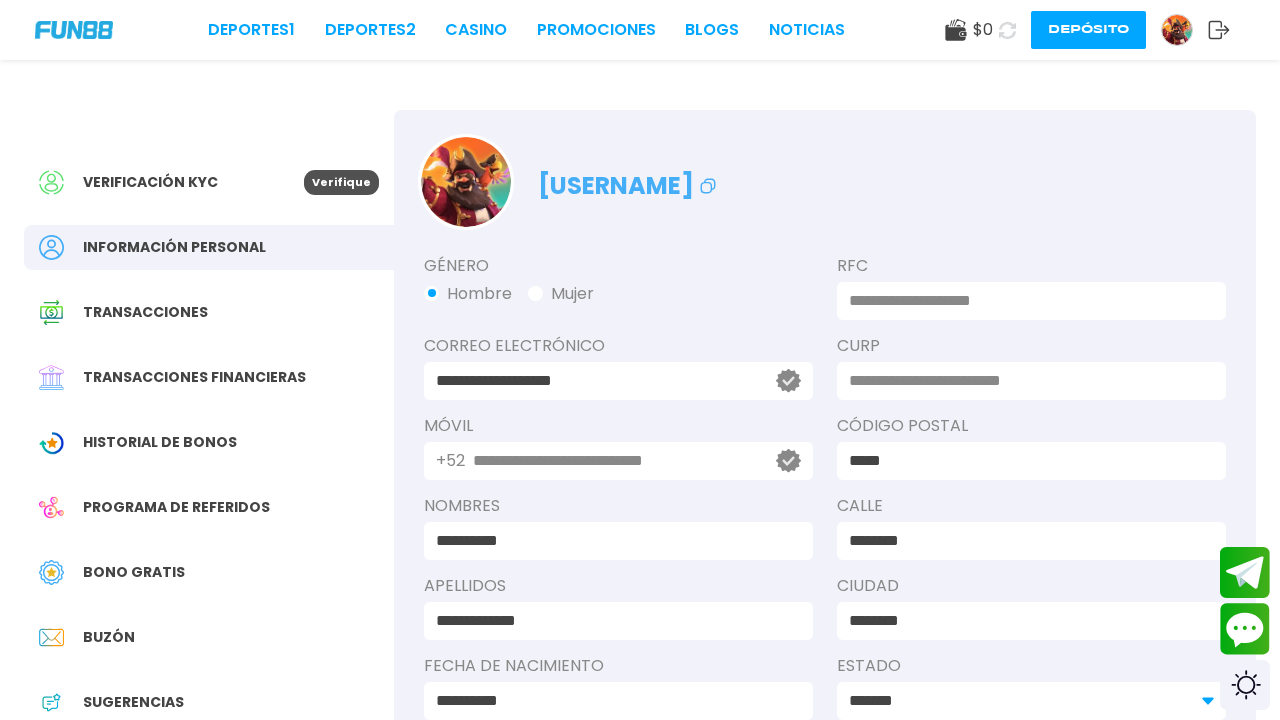click on "Verifique" at bounding box center [341, 182] 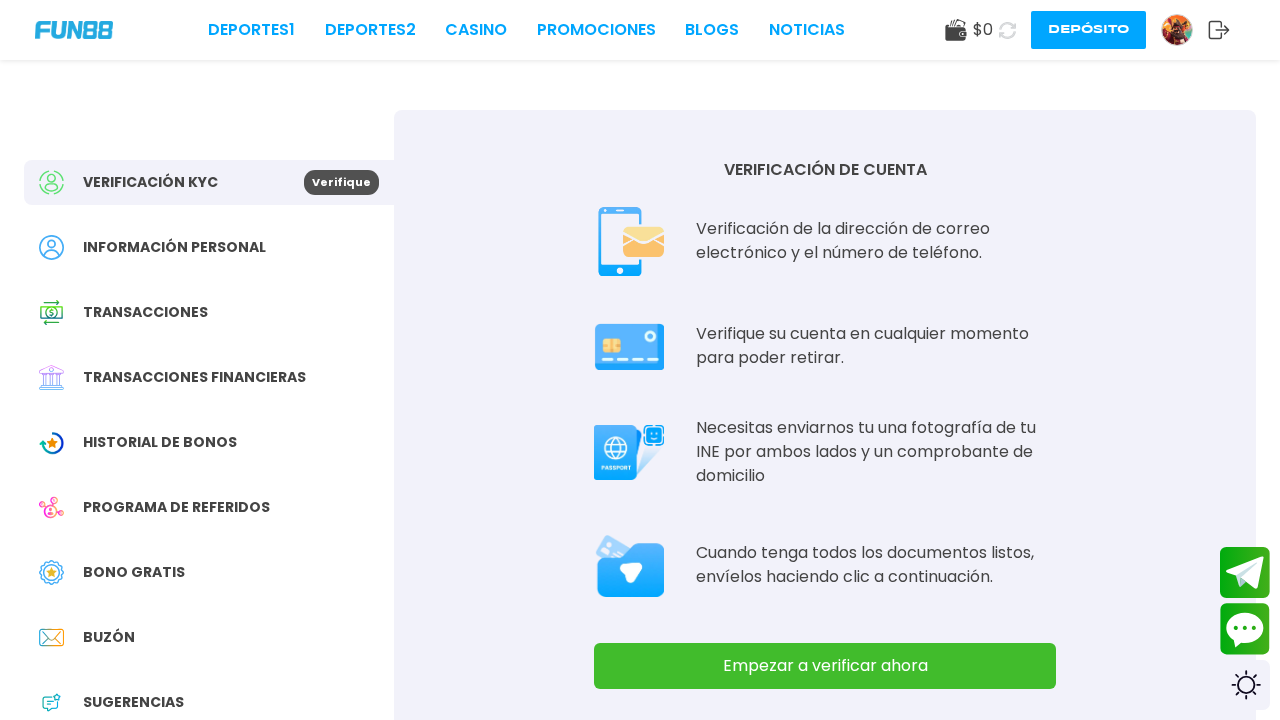 click on "Verificación de la dirección de correo electrónico y el número de teléfono." at bounding box center (876, 241) 